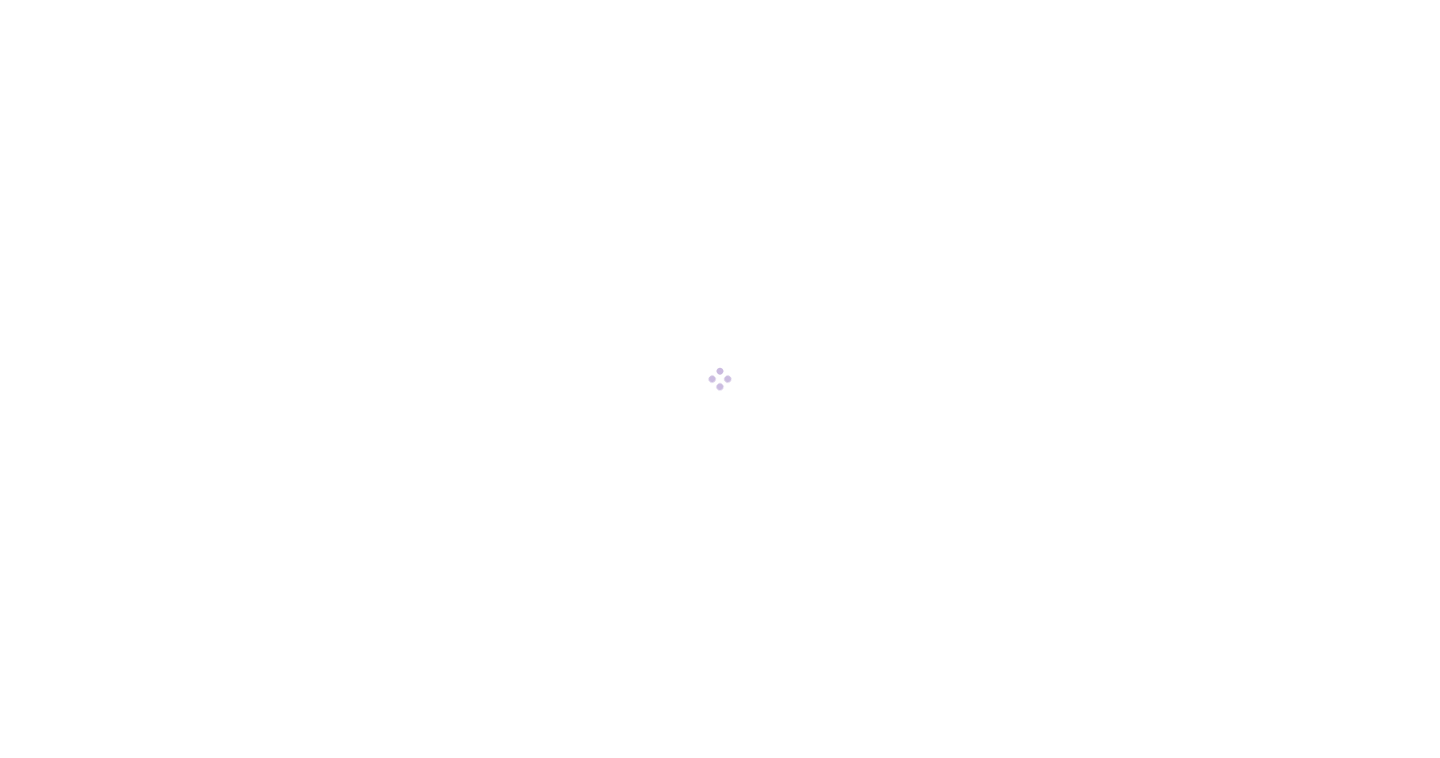 scroll, scrollTop: 0, scrollLeft: 0, axis: both 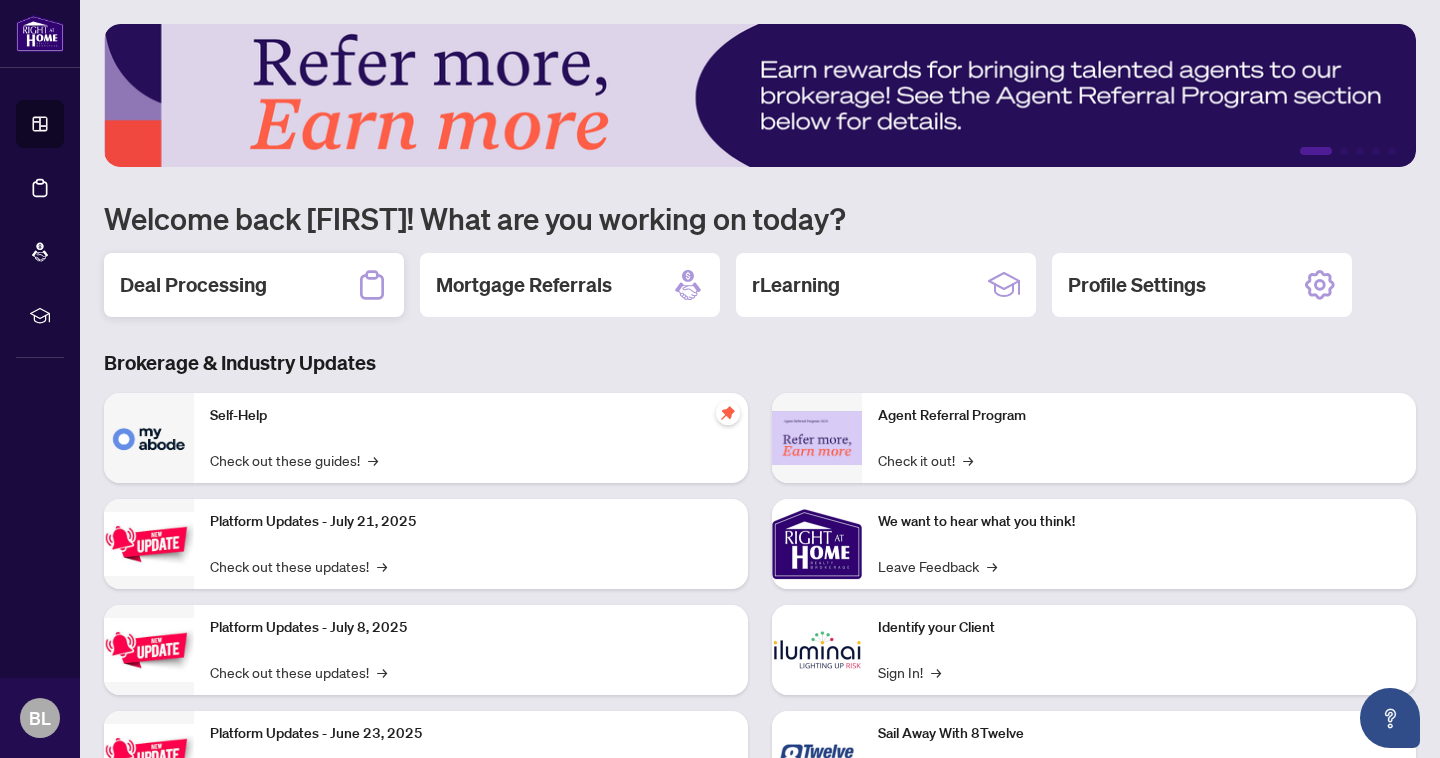 click on "Deal Processing" at bounding box center [193, 285] 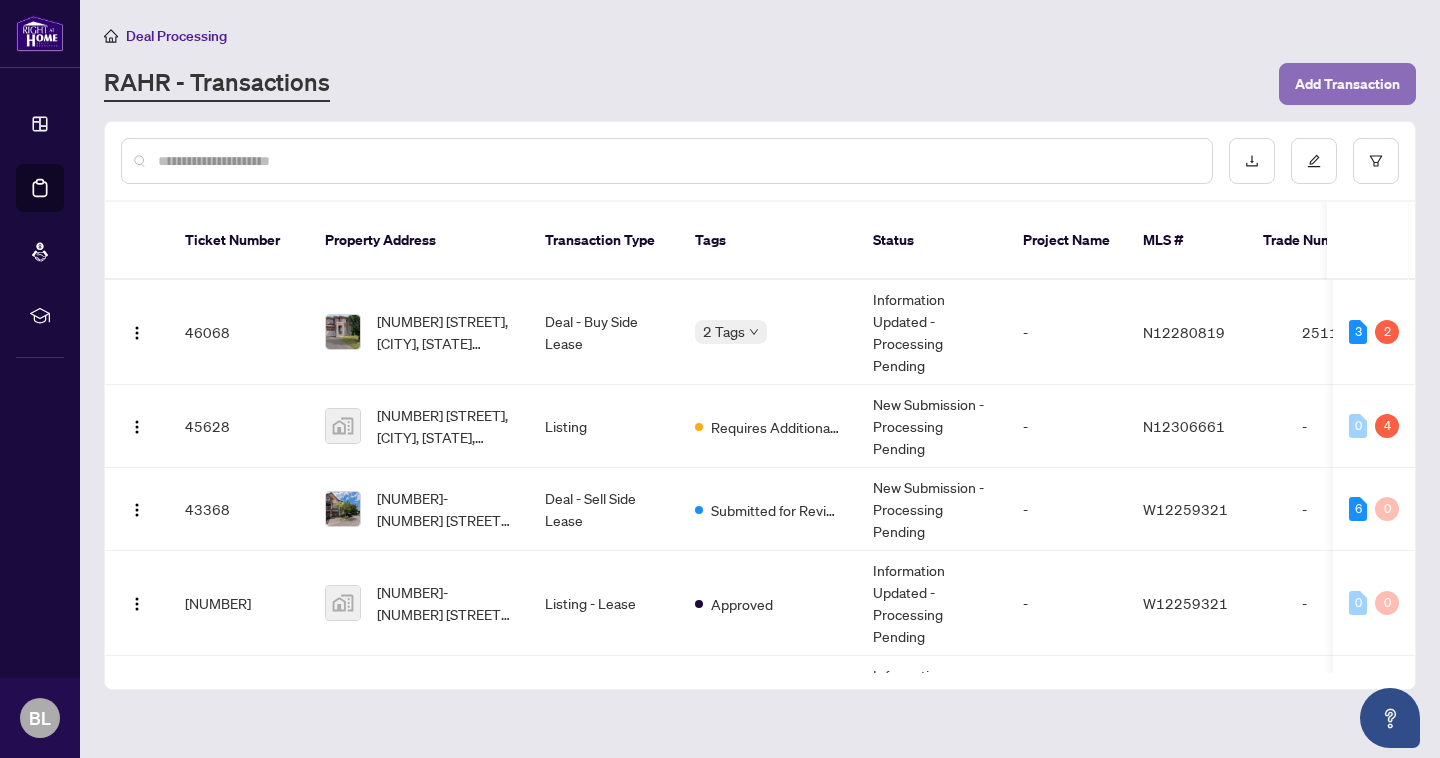 click on "Add Transaction" at bounding box center (1347, 84) 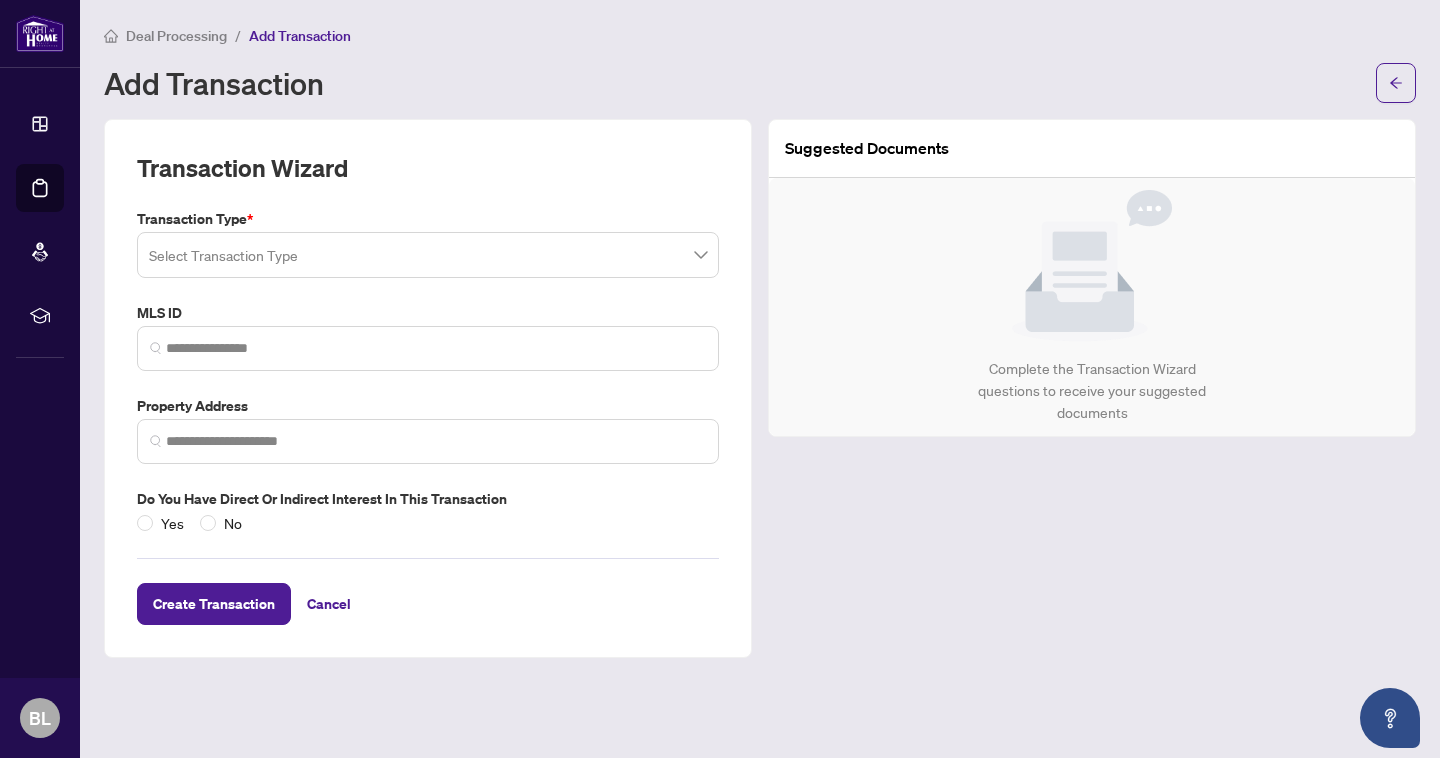 click at bounding box center (428, 255) 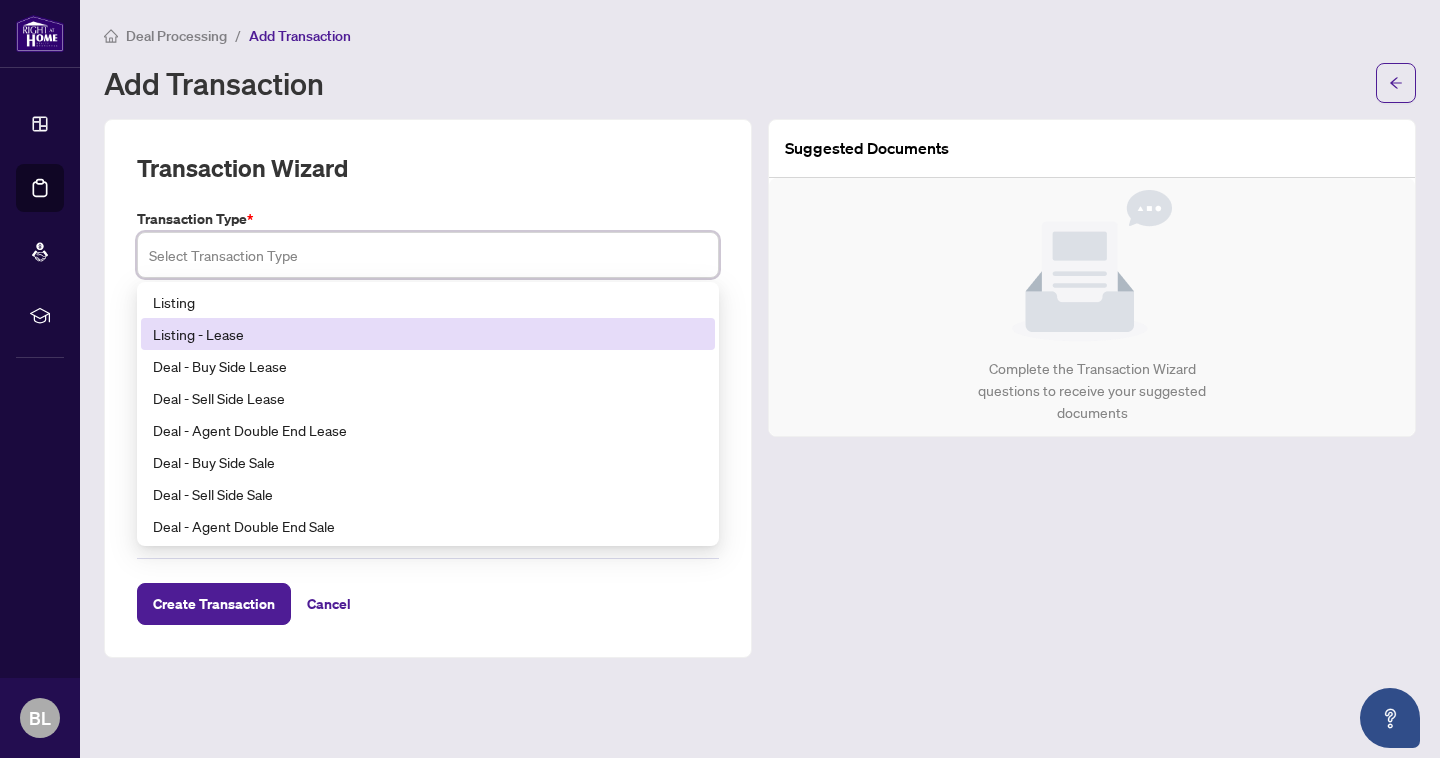 click on "Listing - Lease" at bounding box center (428, 334) 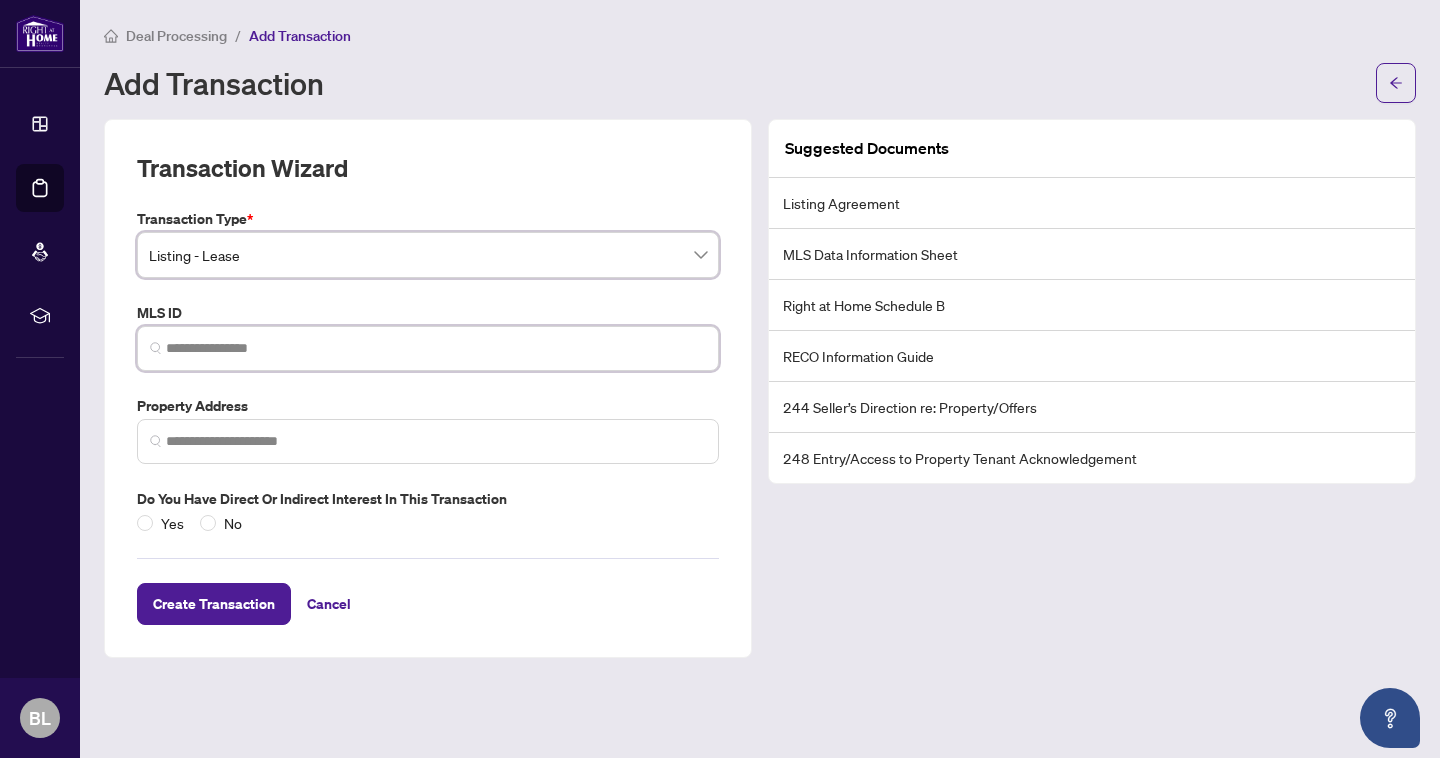 click at bounding box center [436, 348] 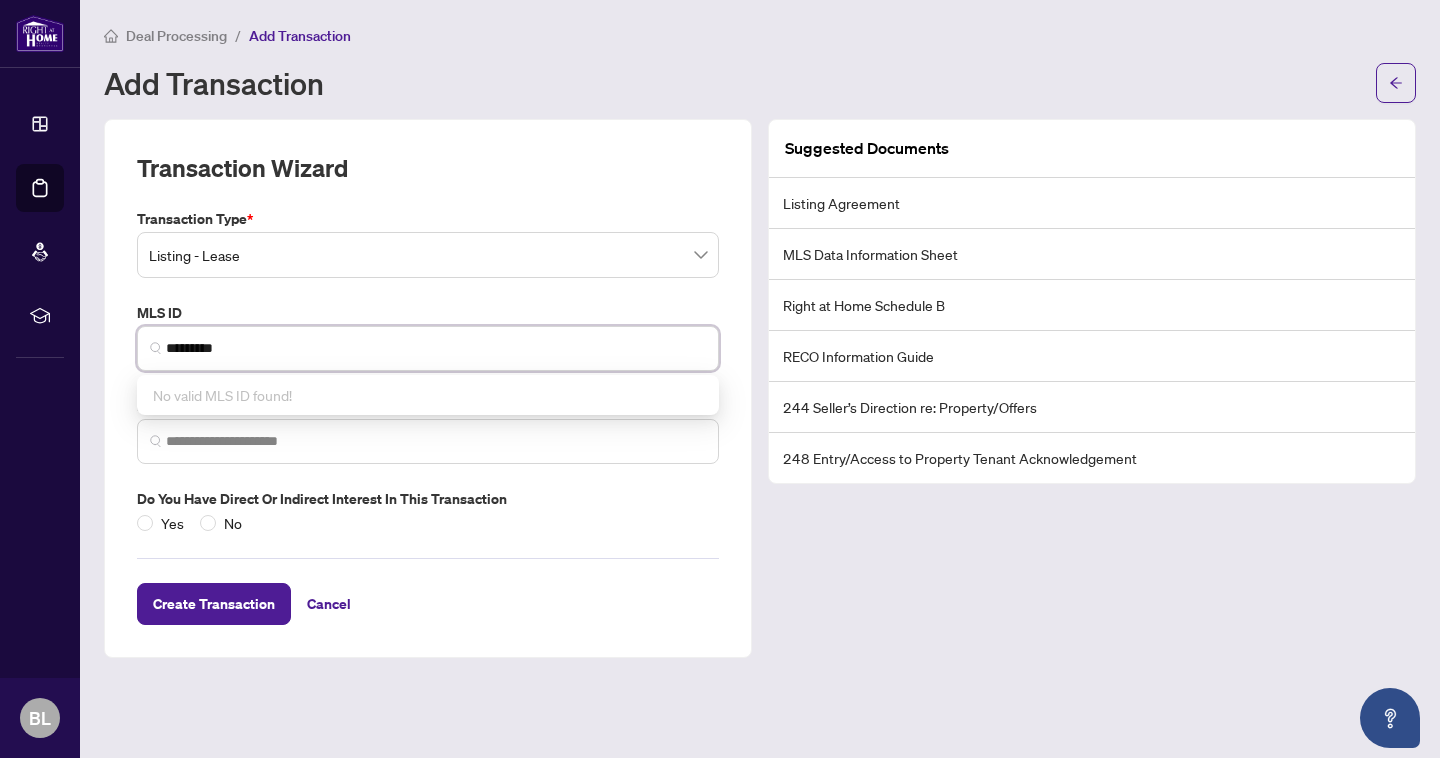 click at bounding box center (428, 441) 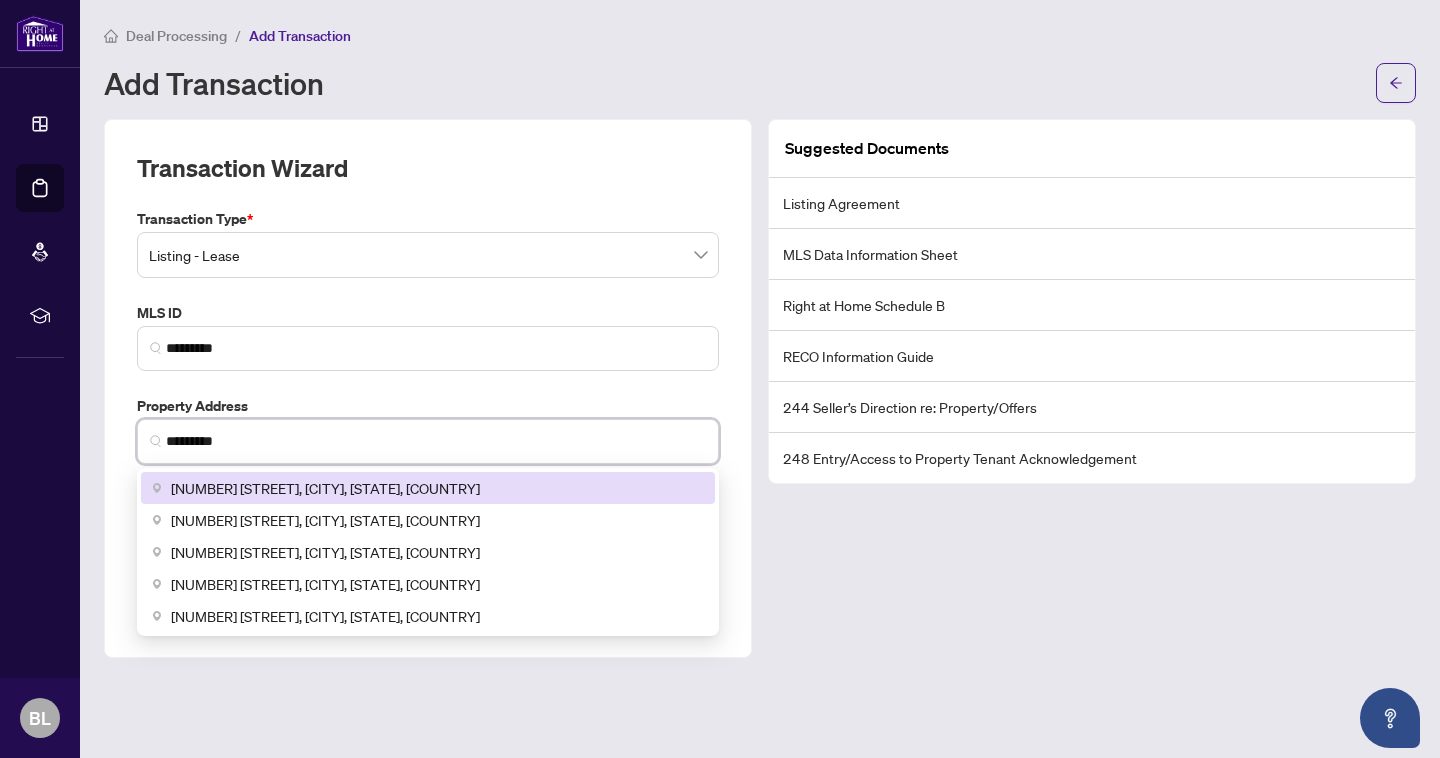 click on "[NUMBER] [STREET], [CITY], [STATE], [COUNTRY]" at bounding box center (428, 488) 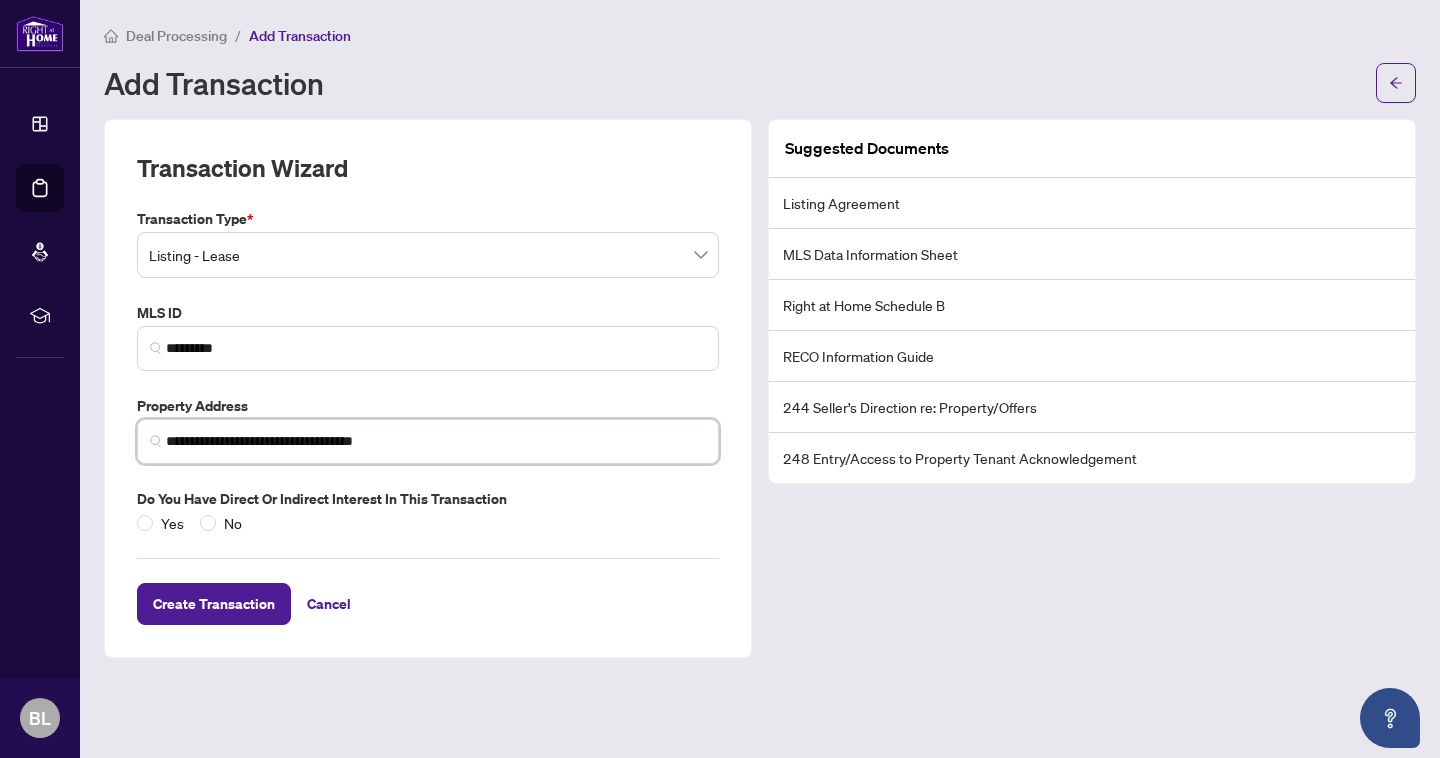 click on "**********" at bounding box center [436, 441] 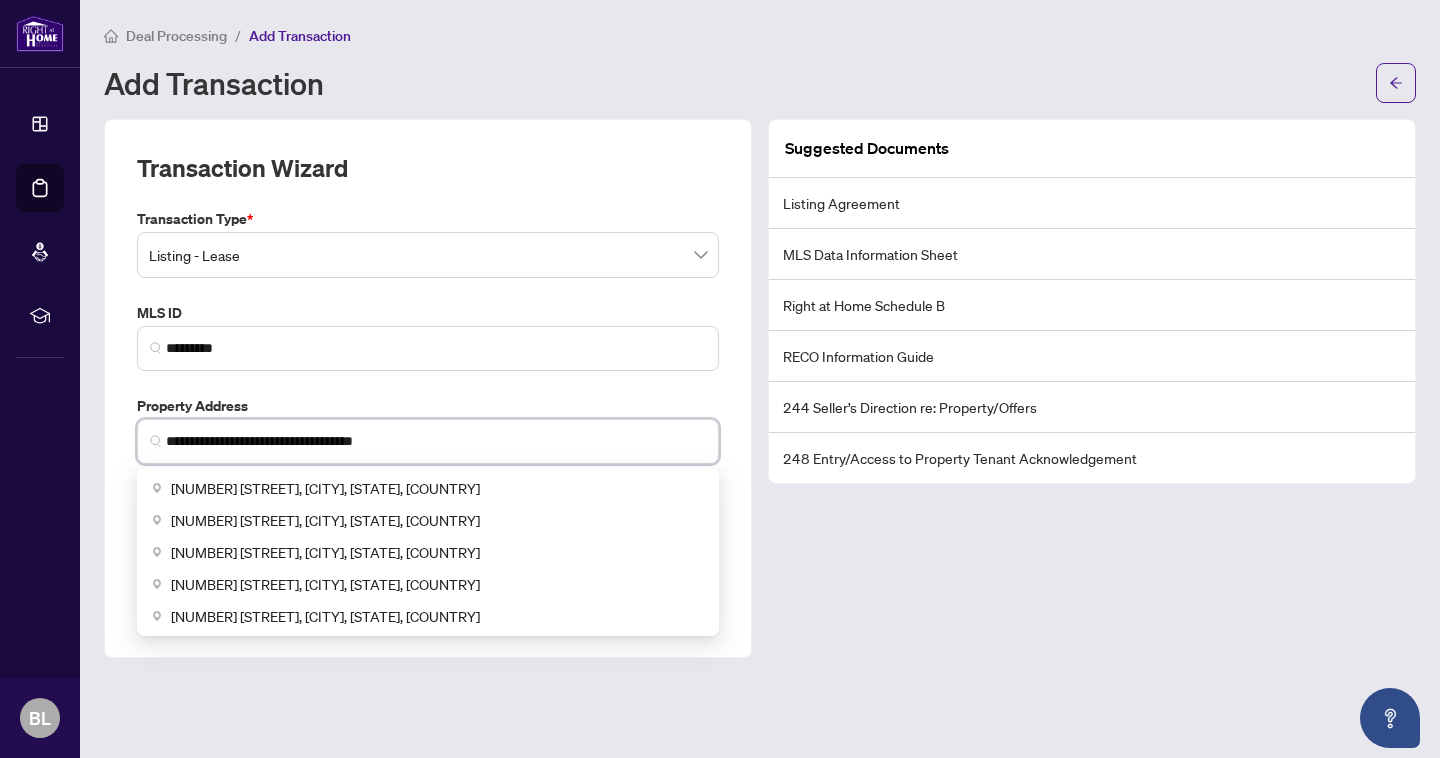 click on "**********" at bounding box center [436, 441] 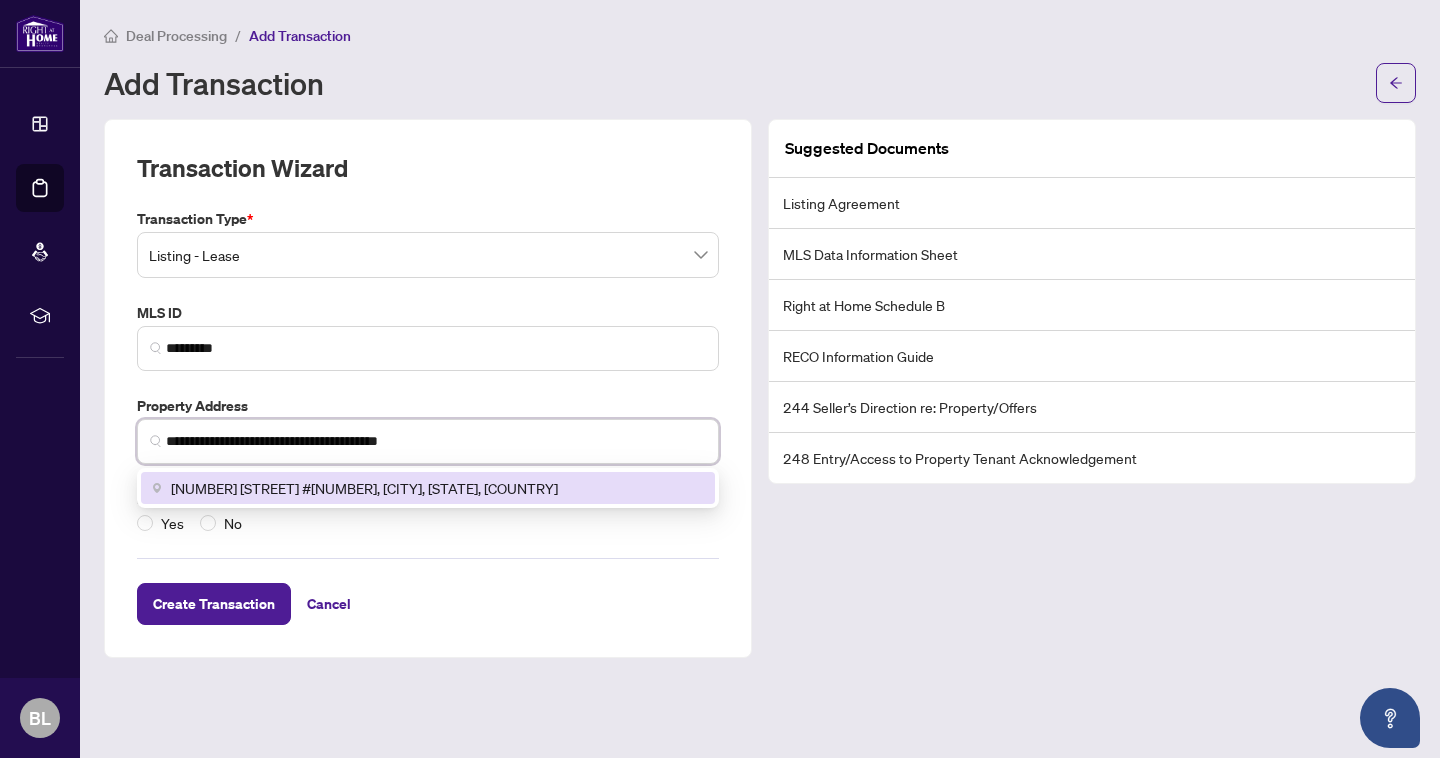 click on "[NUMBER] [STREET] #[NUMBER], [CITY], [STATE], [COUNTRY]" at bounding box center (428, 488) 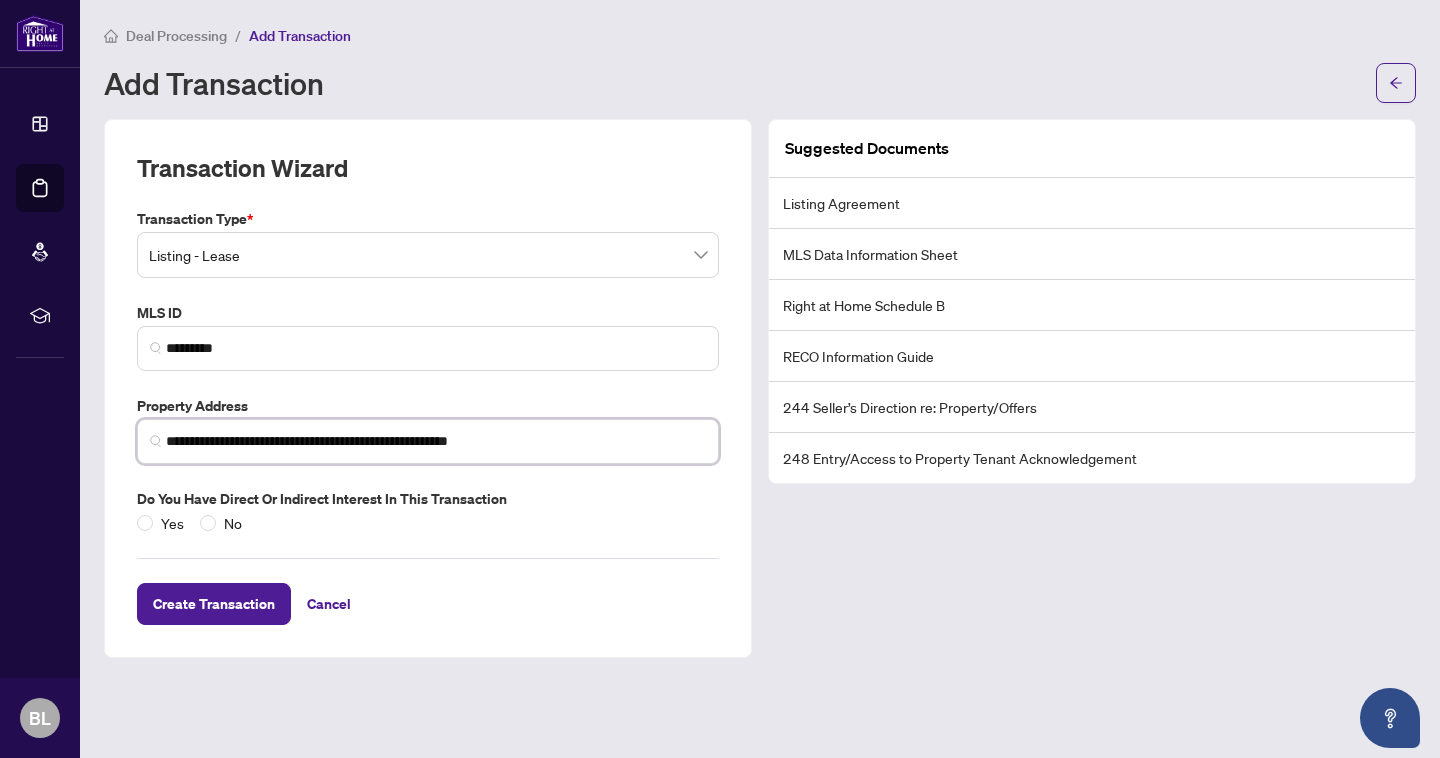 type on "**********" 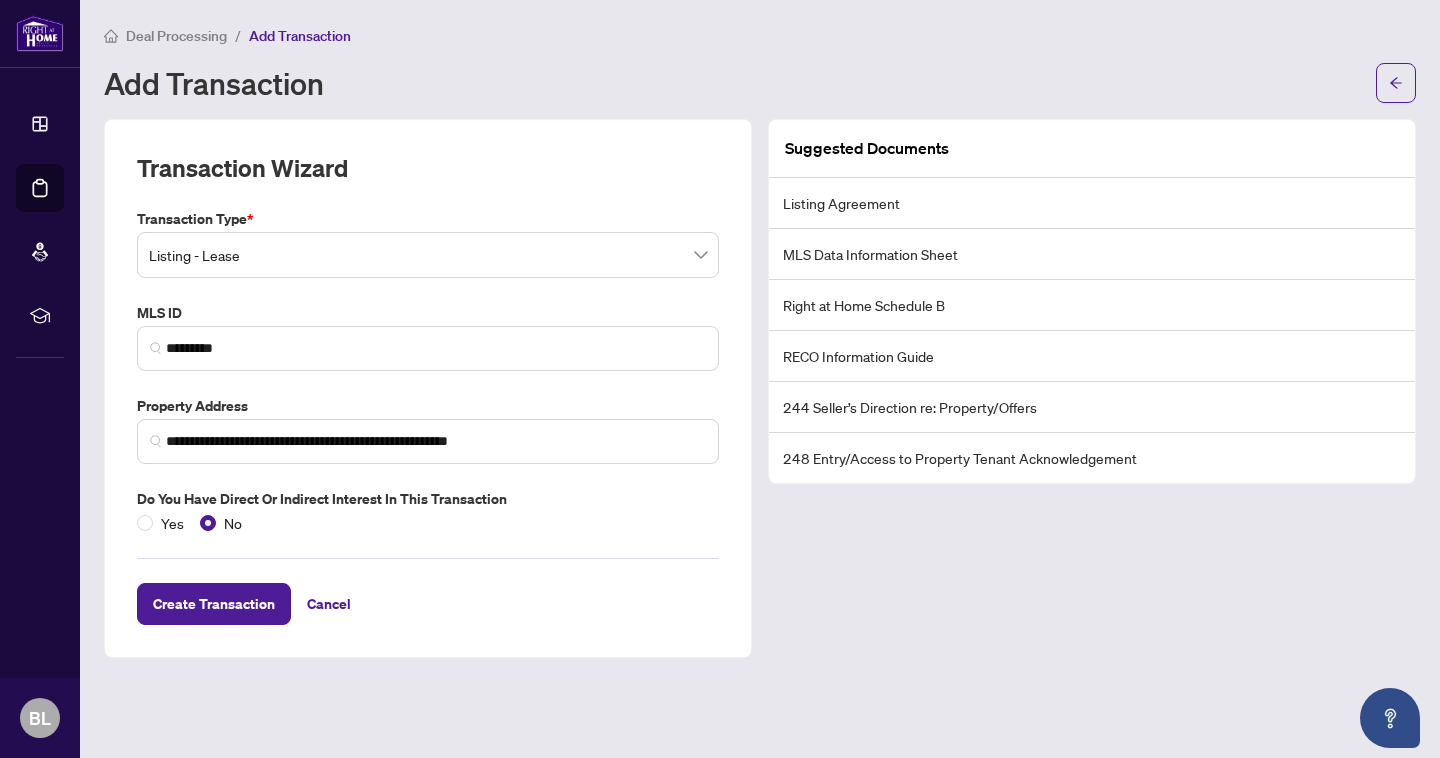 click on "Listing Agreement" at bounding box center [1092, 203] 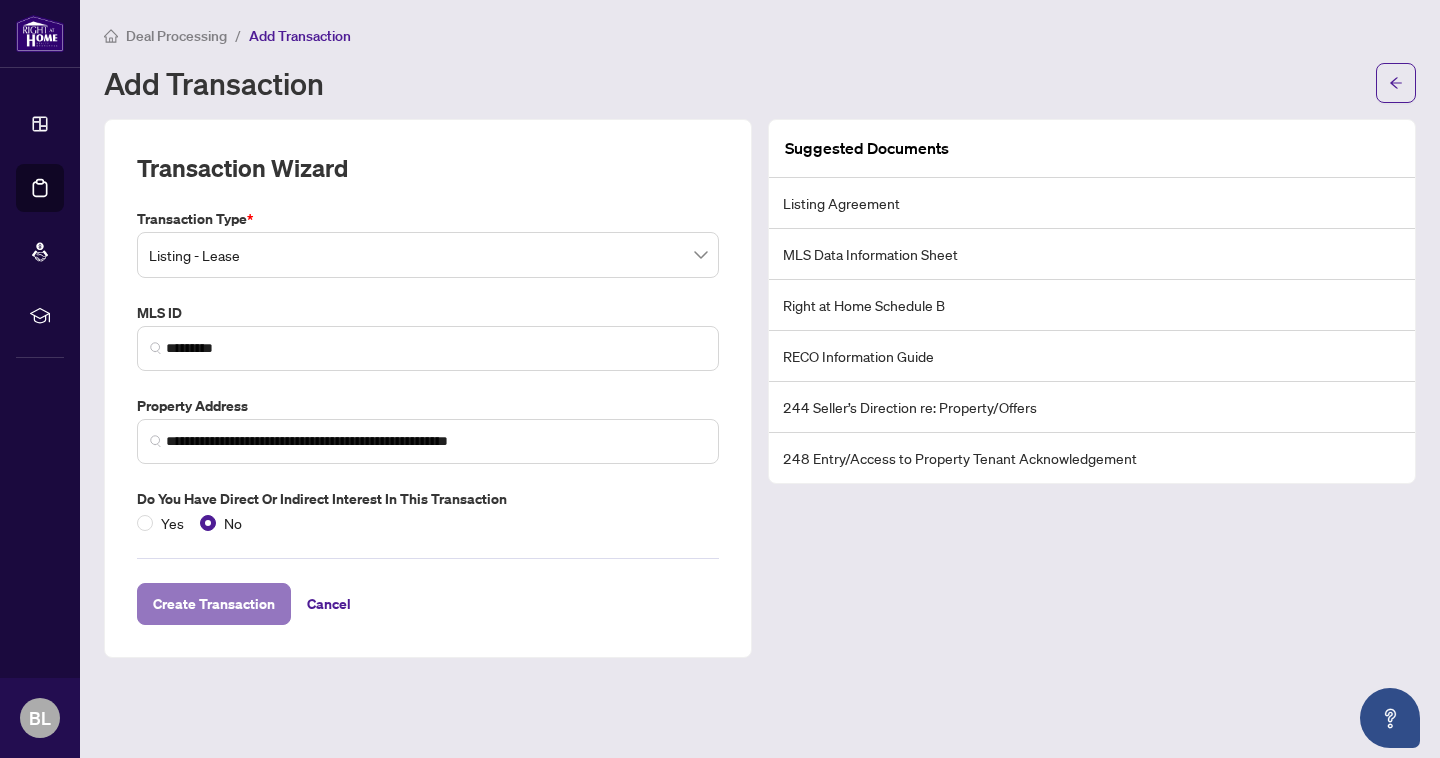 click on "Create Transaction" at bounding box center (214, 604) 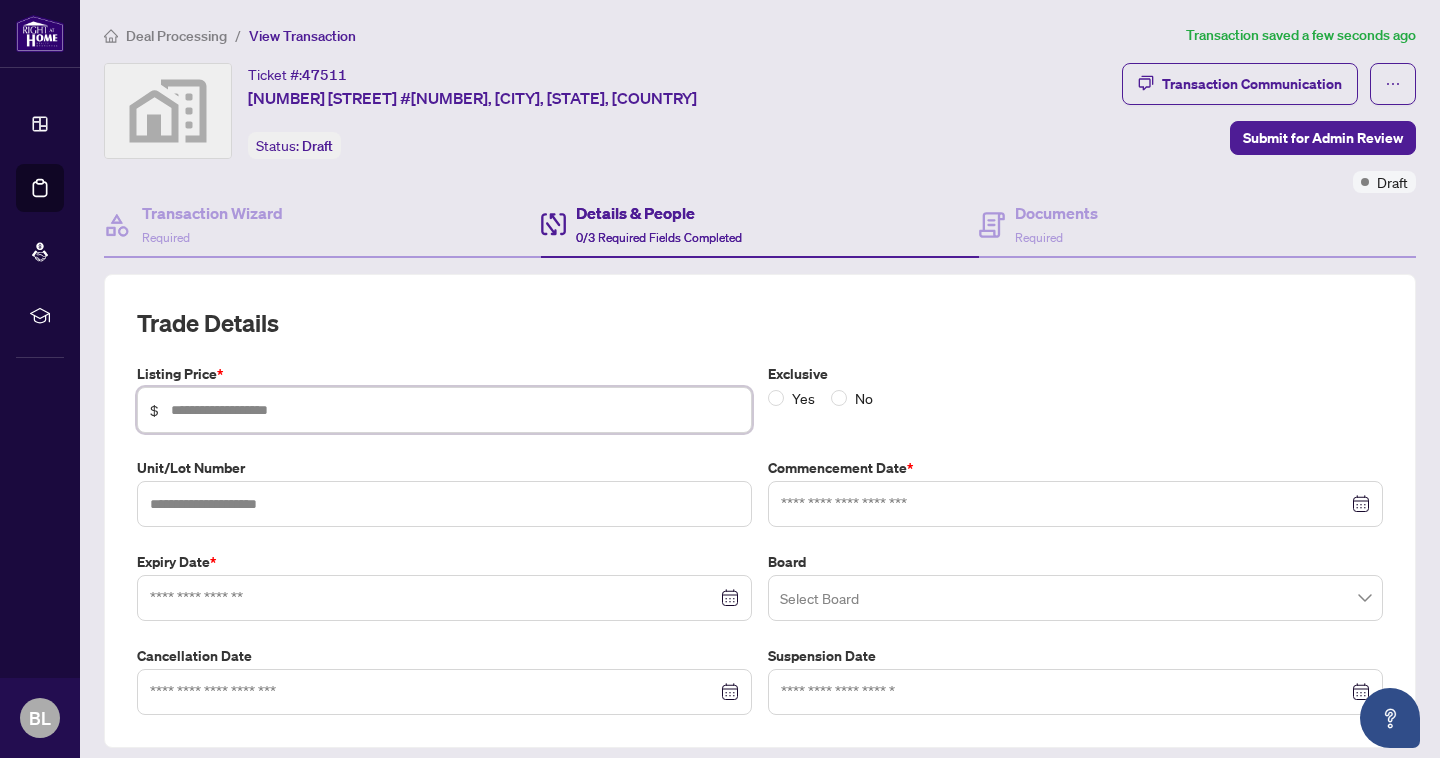 click at bounding box center (455, 410) 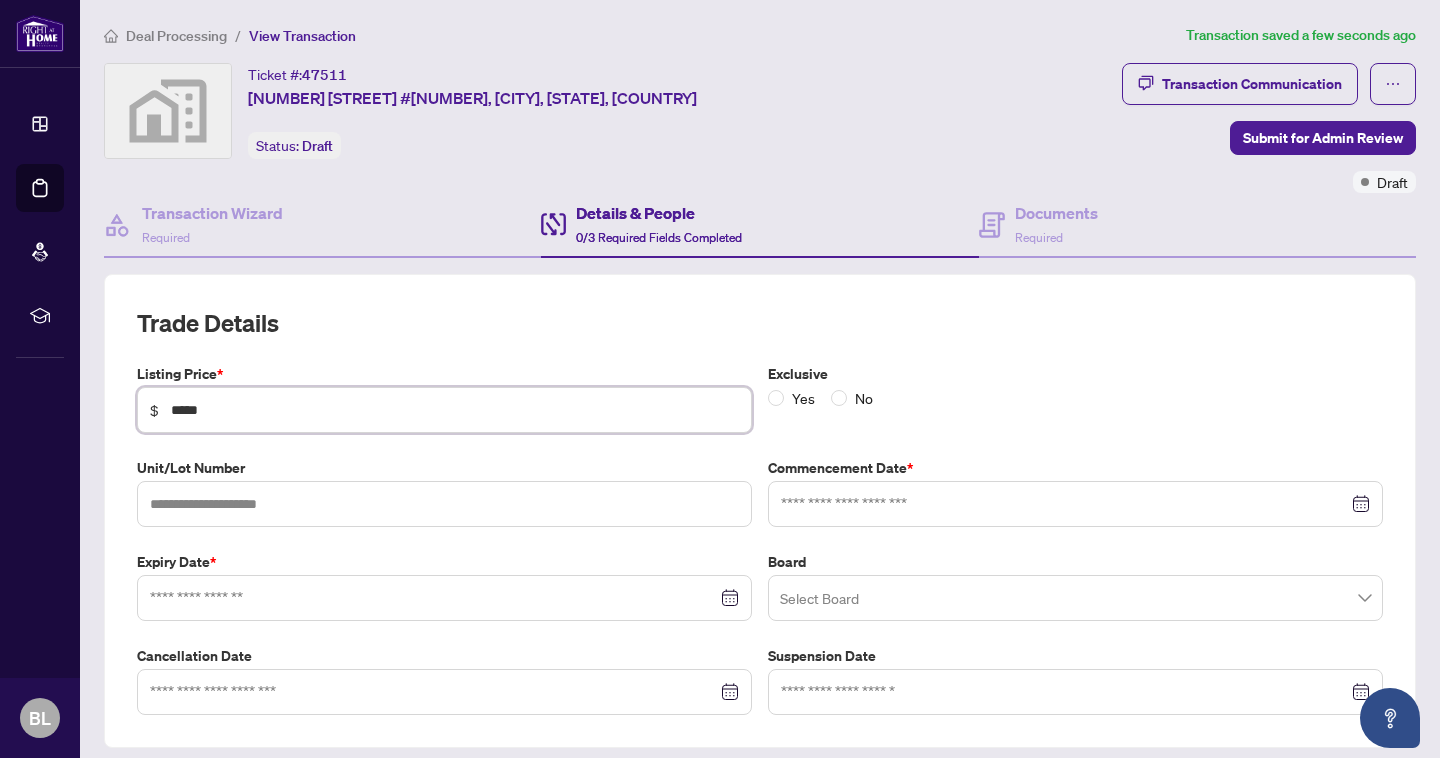 type on "*****" 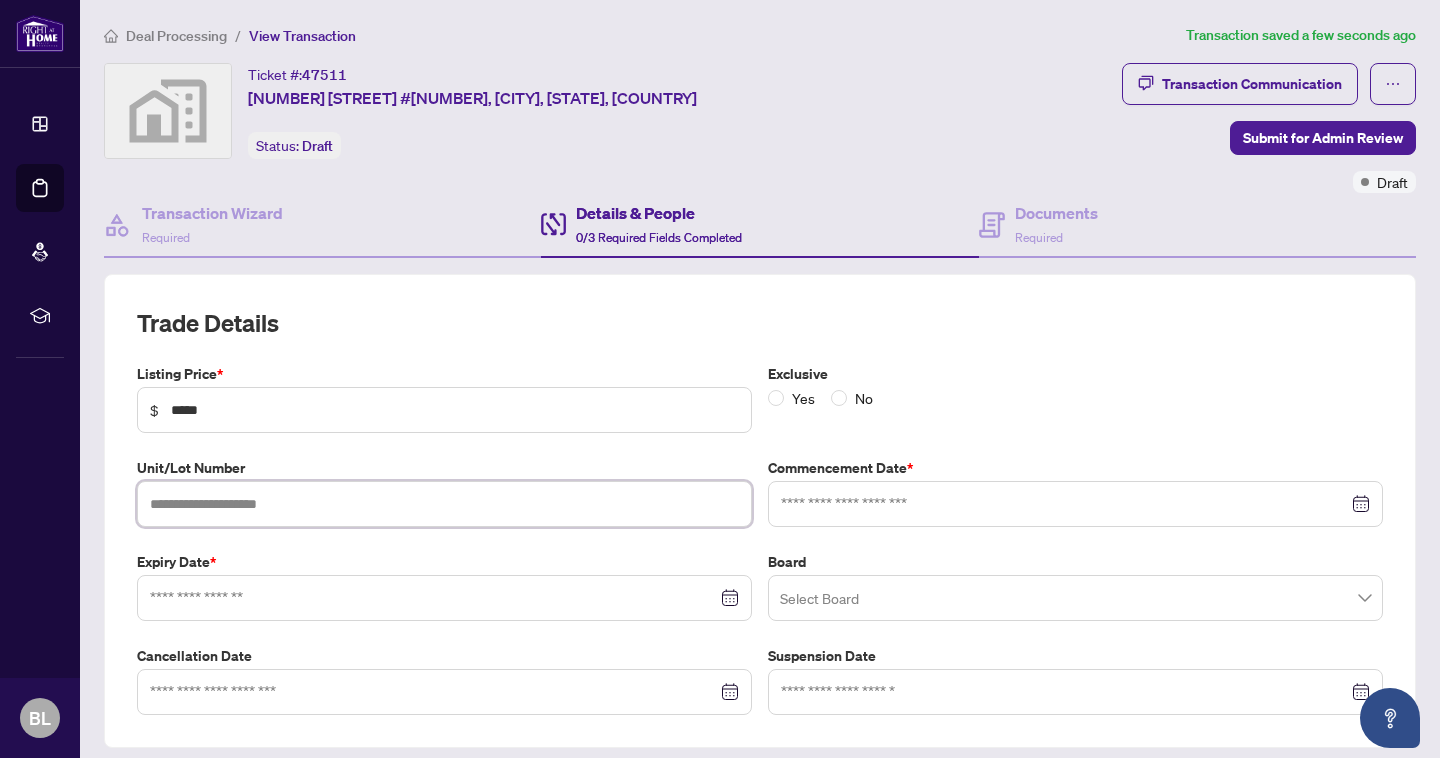 click at bounding box center (444, 504) 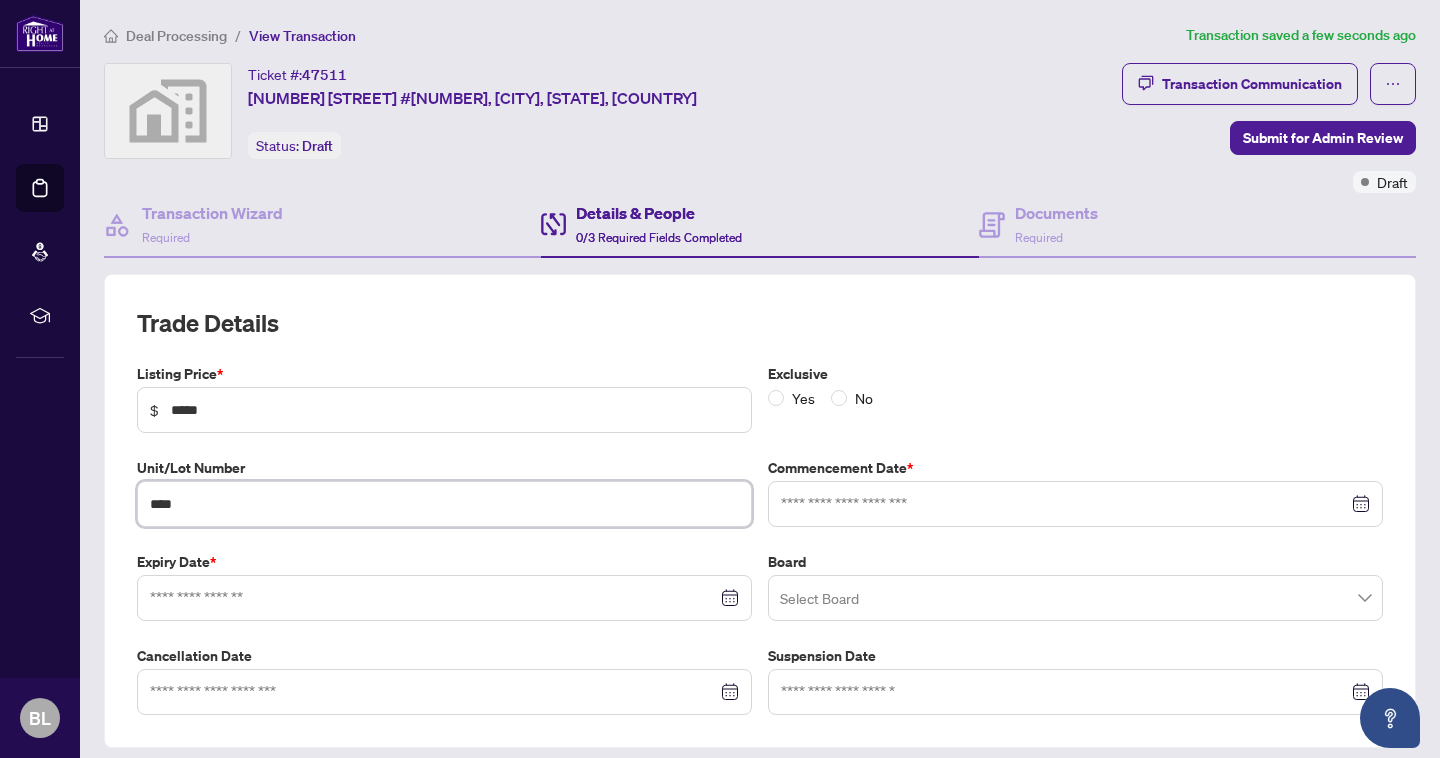 type on "****" 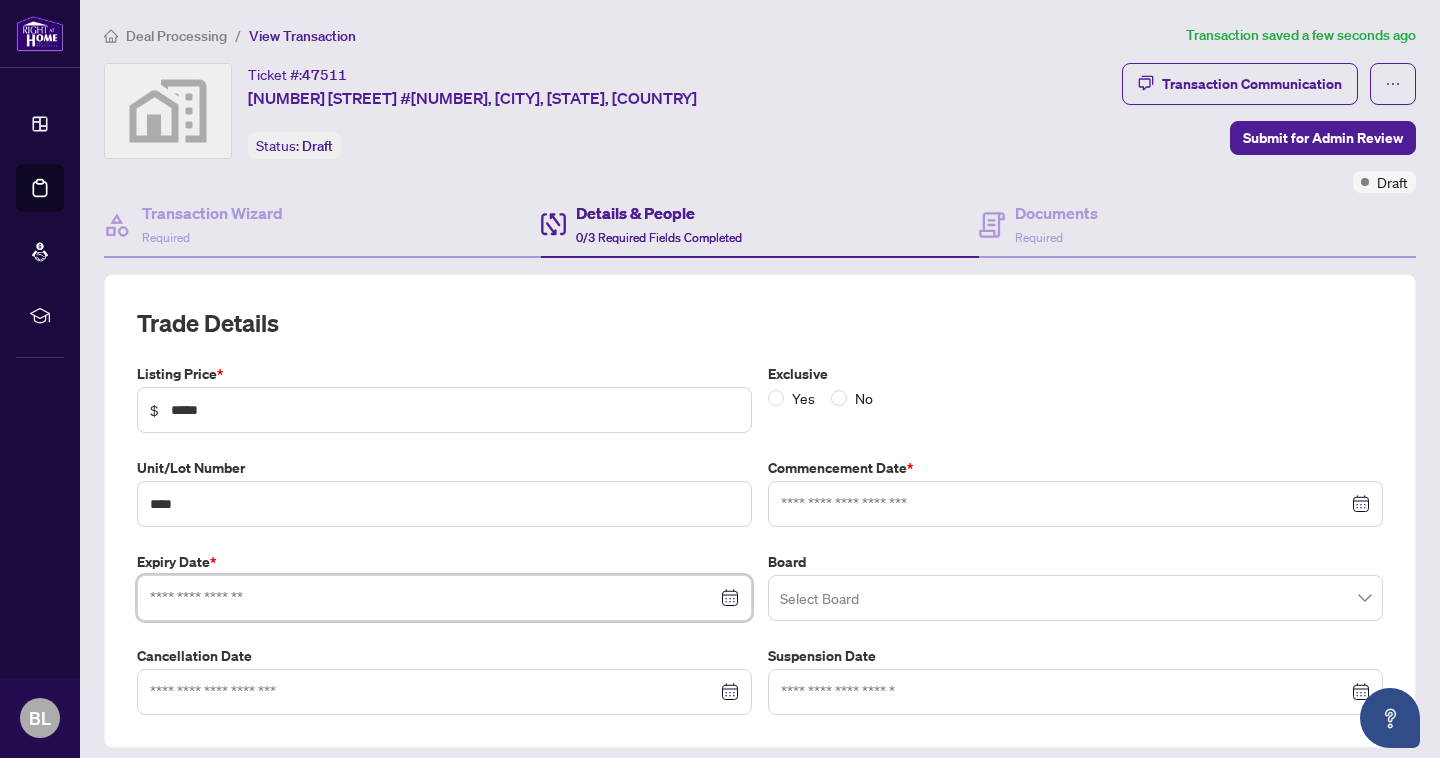 click at bounding box center (433, 598) 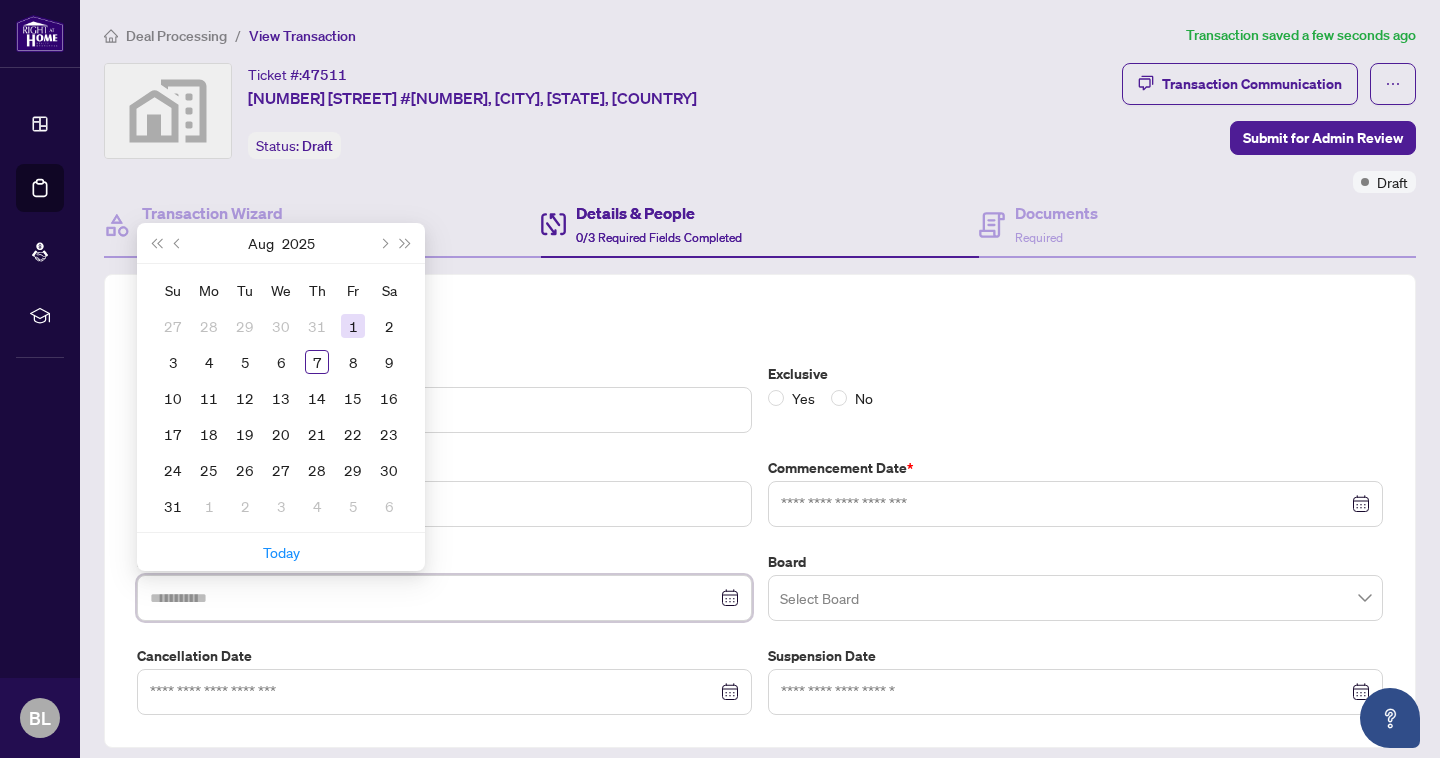 type on "**********" 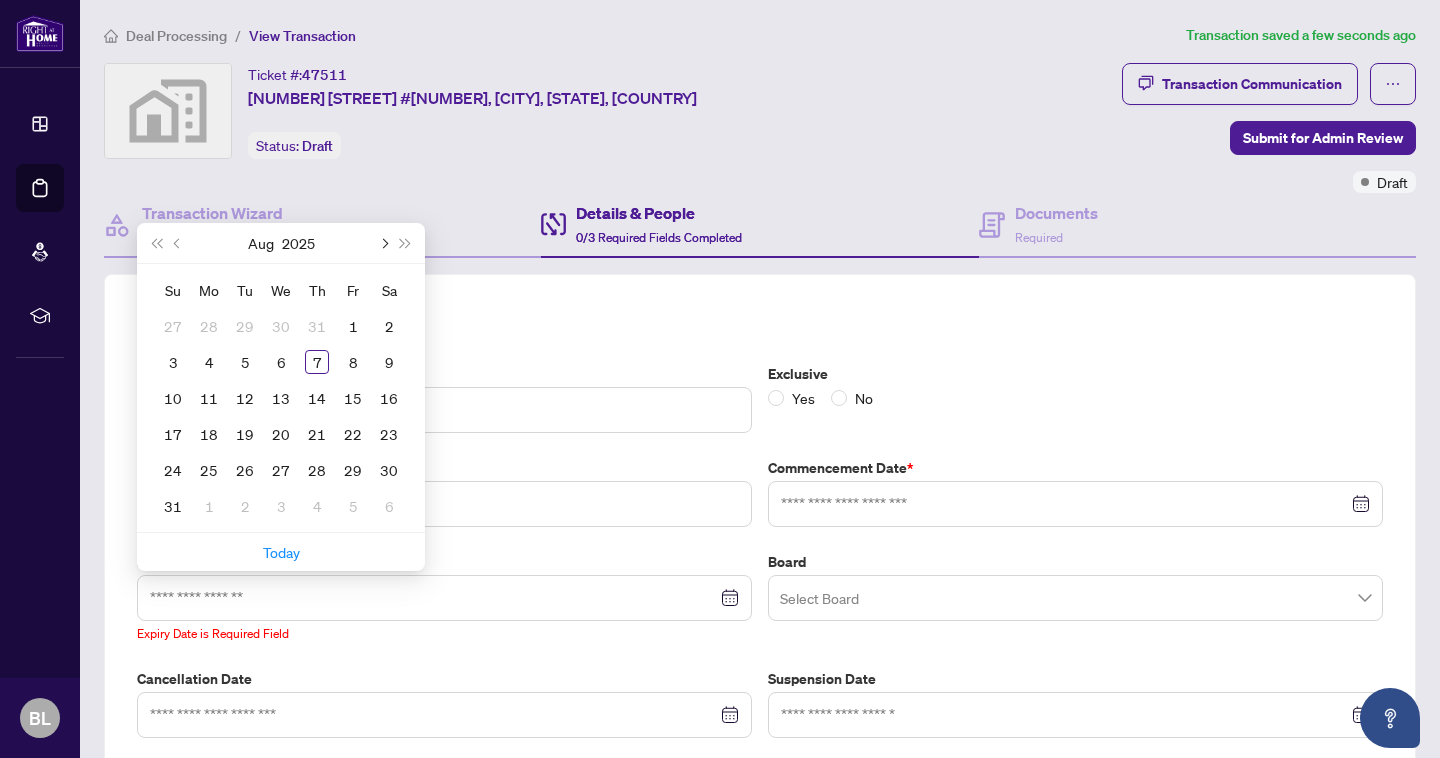 click at bounding box center [383, 243] 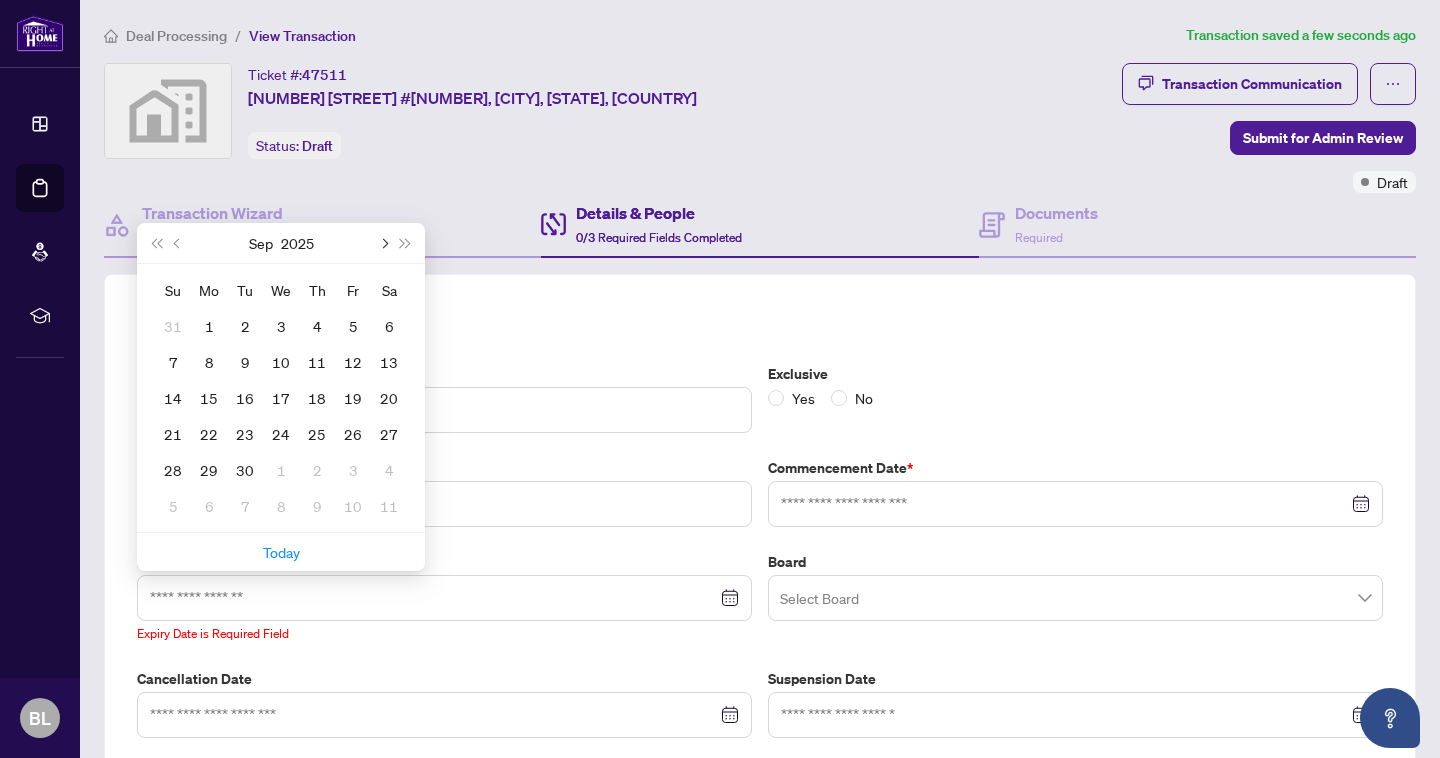 click at bounding box center (383, 243) 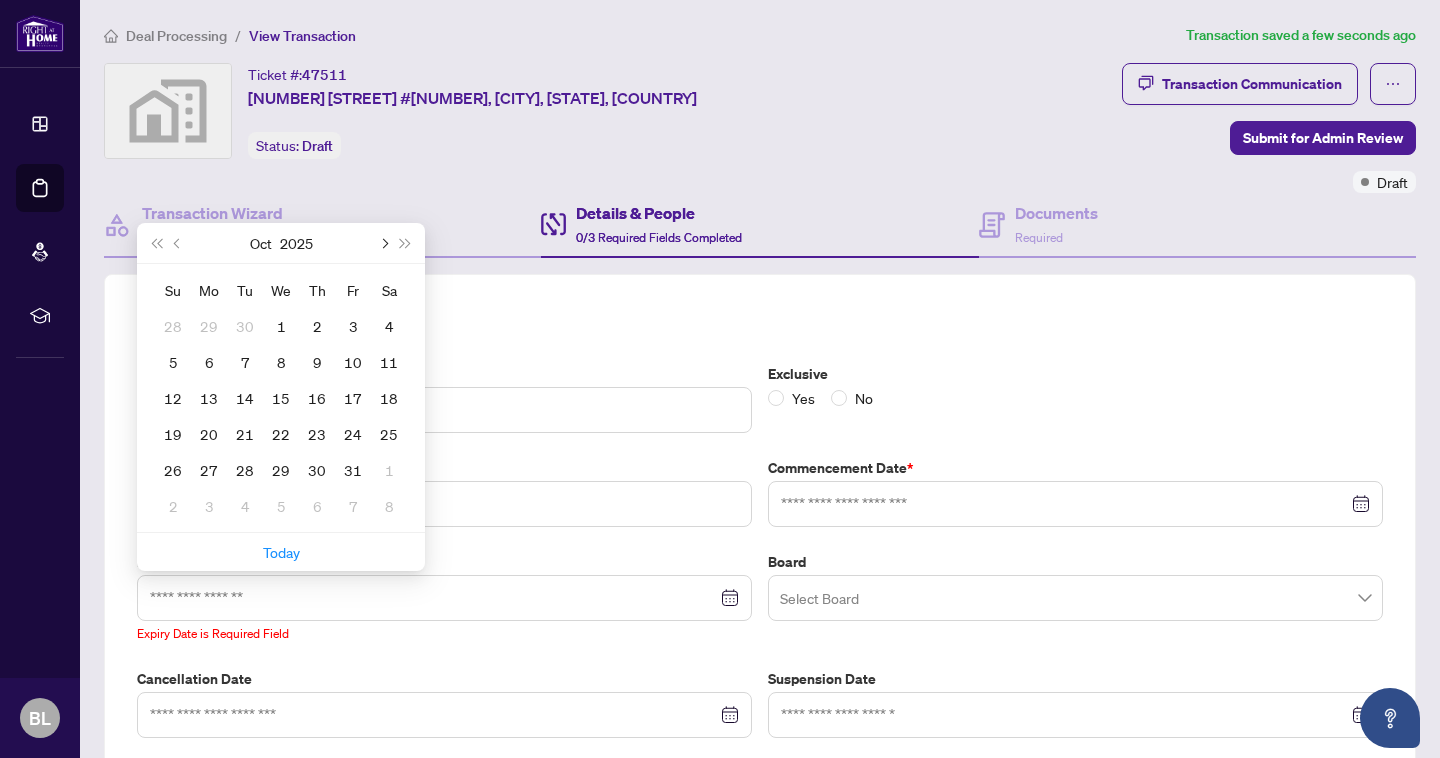 click at bounding box center [383, 243] 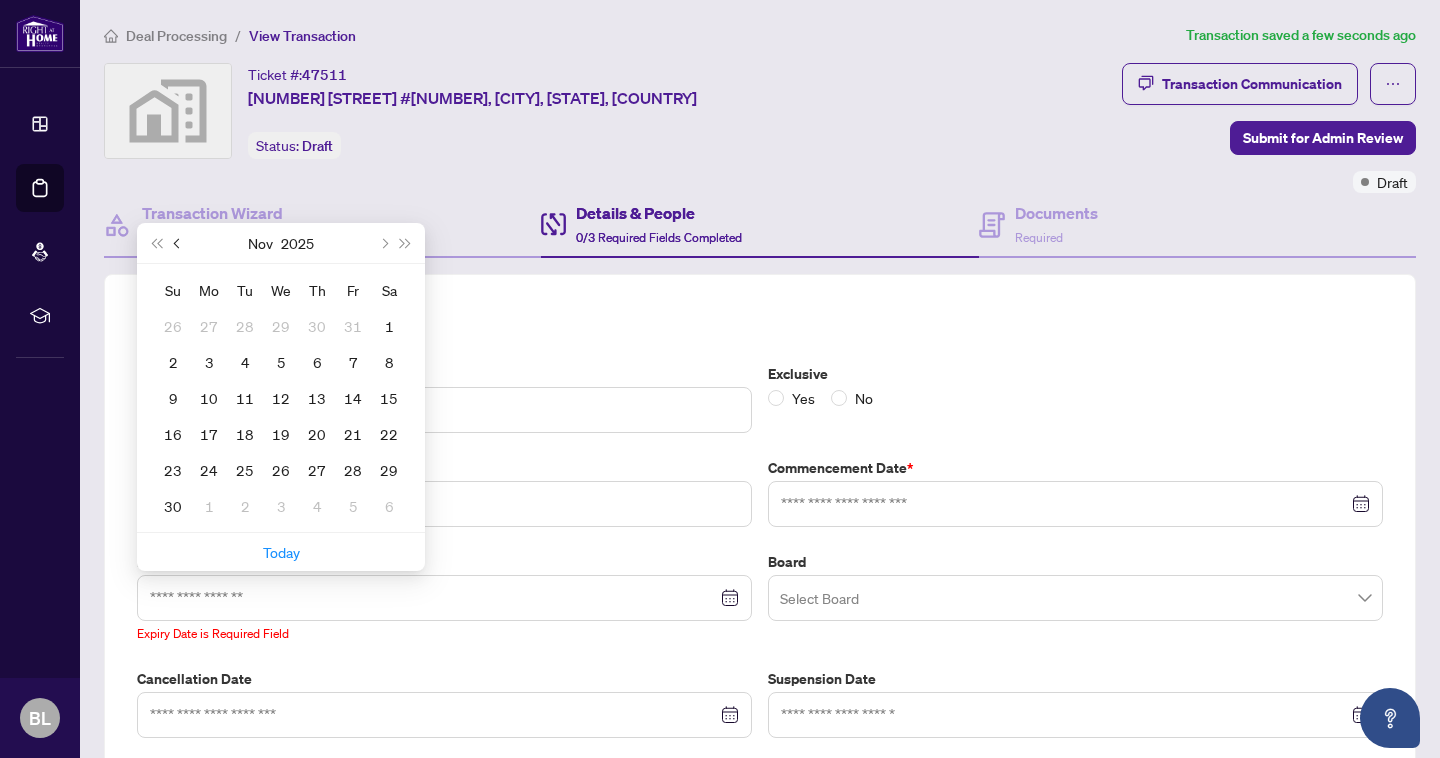 click at bounding box center [179, 243] 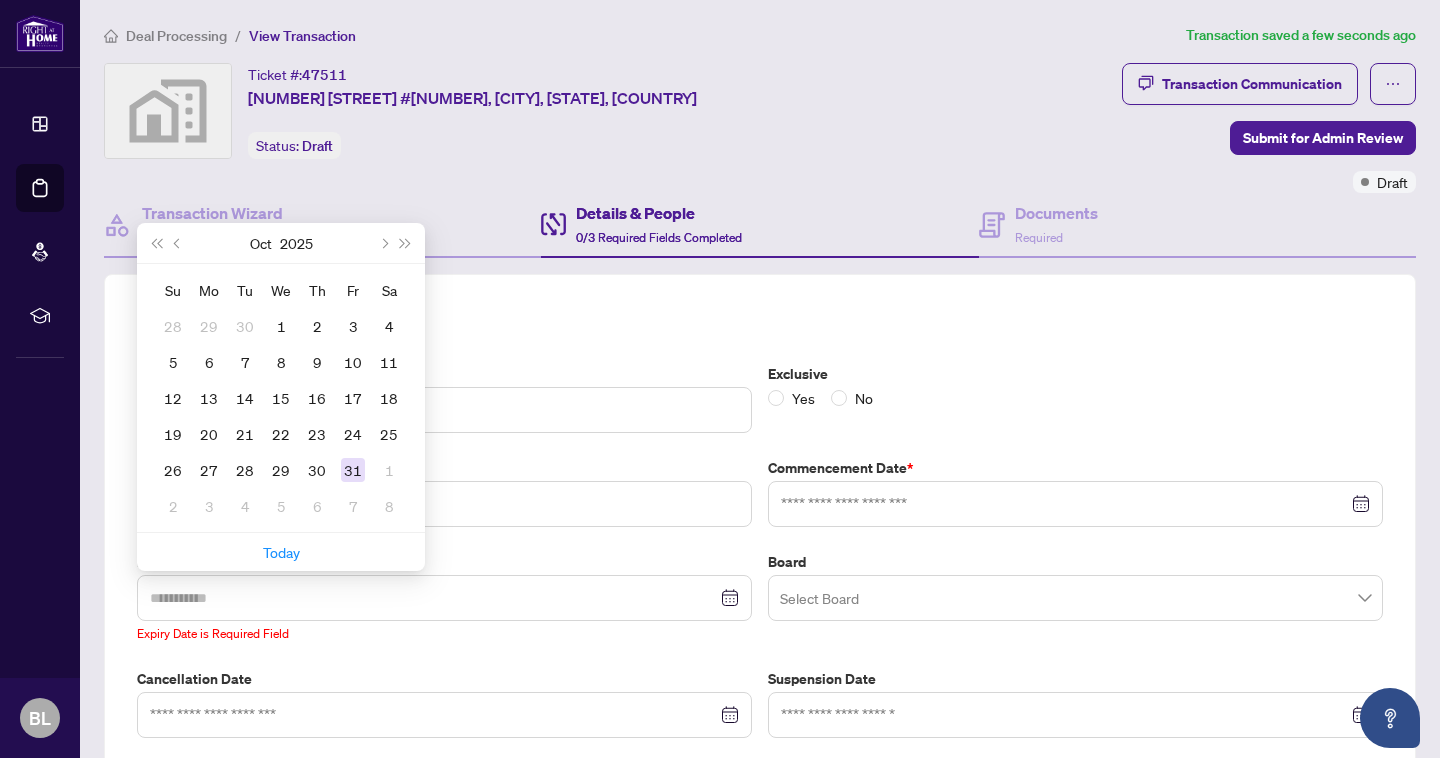 type on "**********" 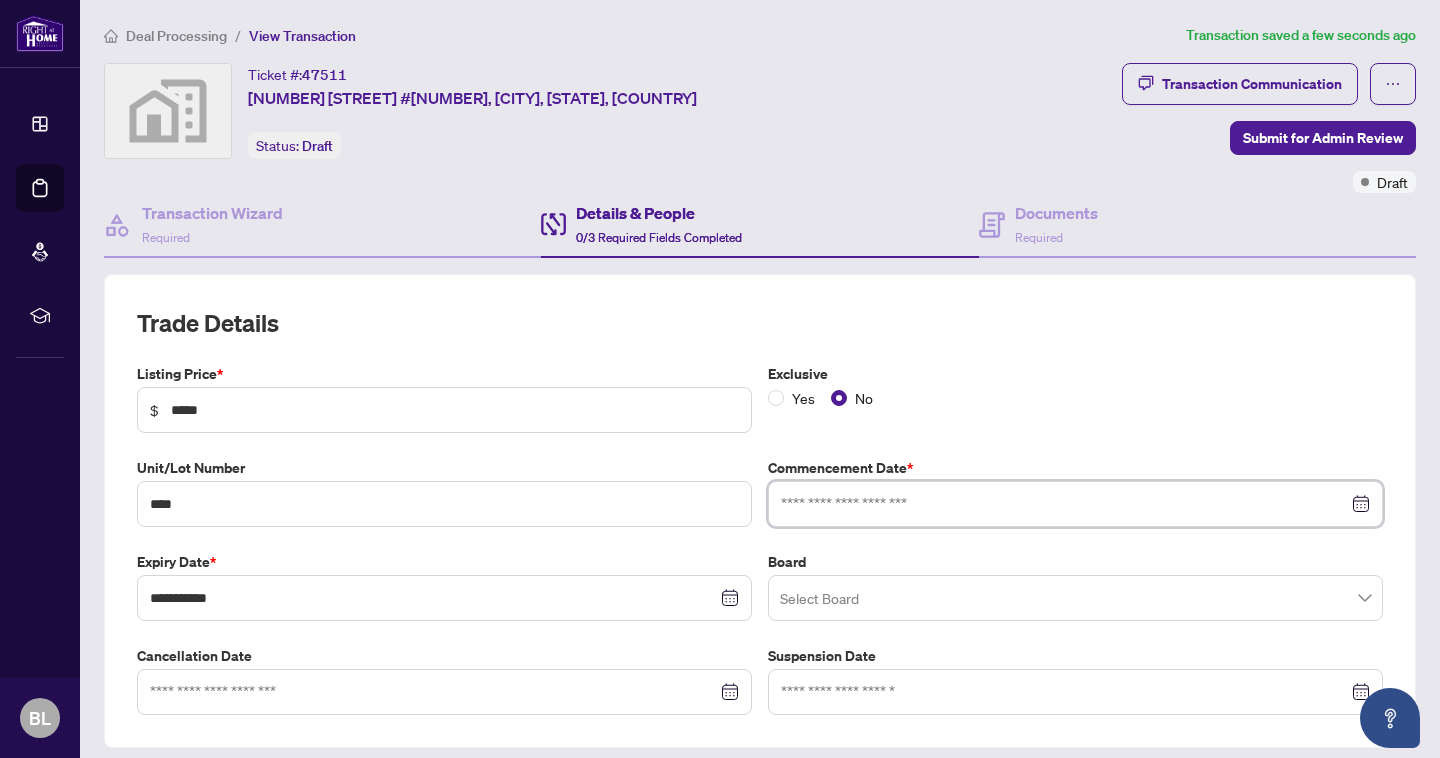click at bounding box center [1064, 504] 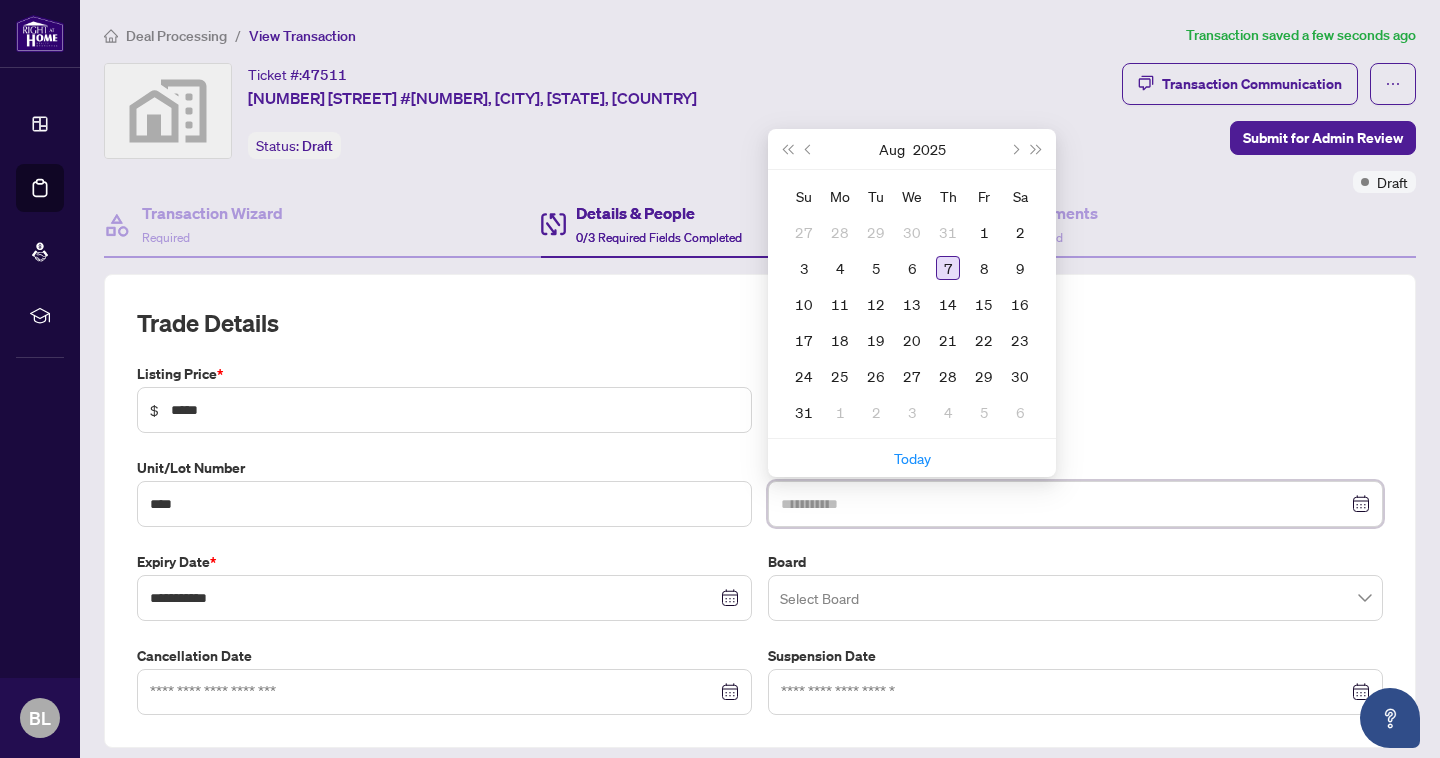 type on "**********" 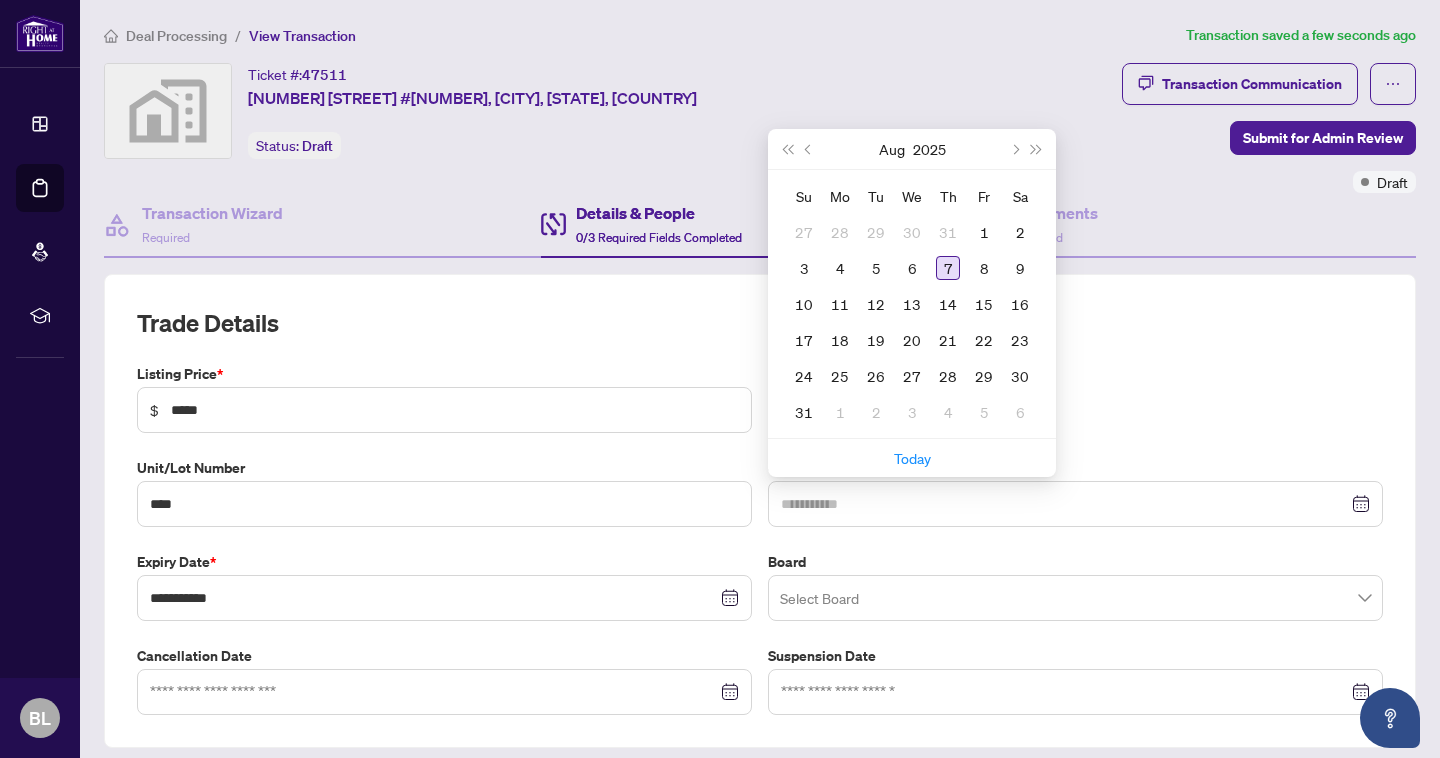 click on "7" at bounding box center (948, 268) 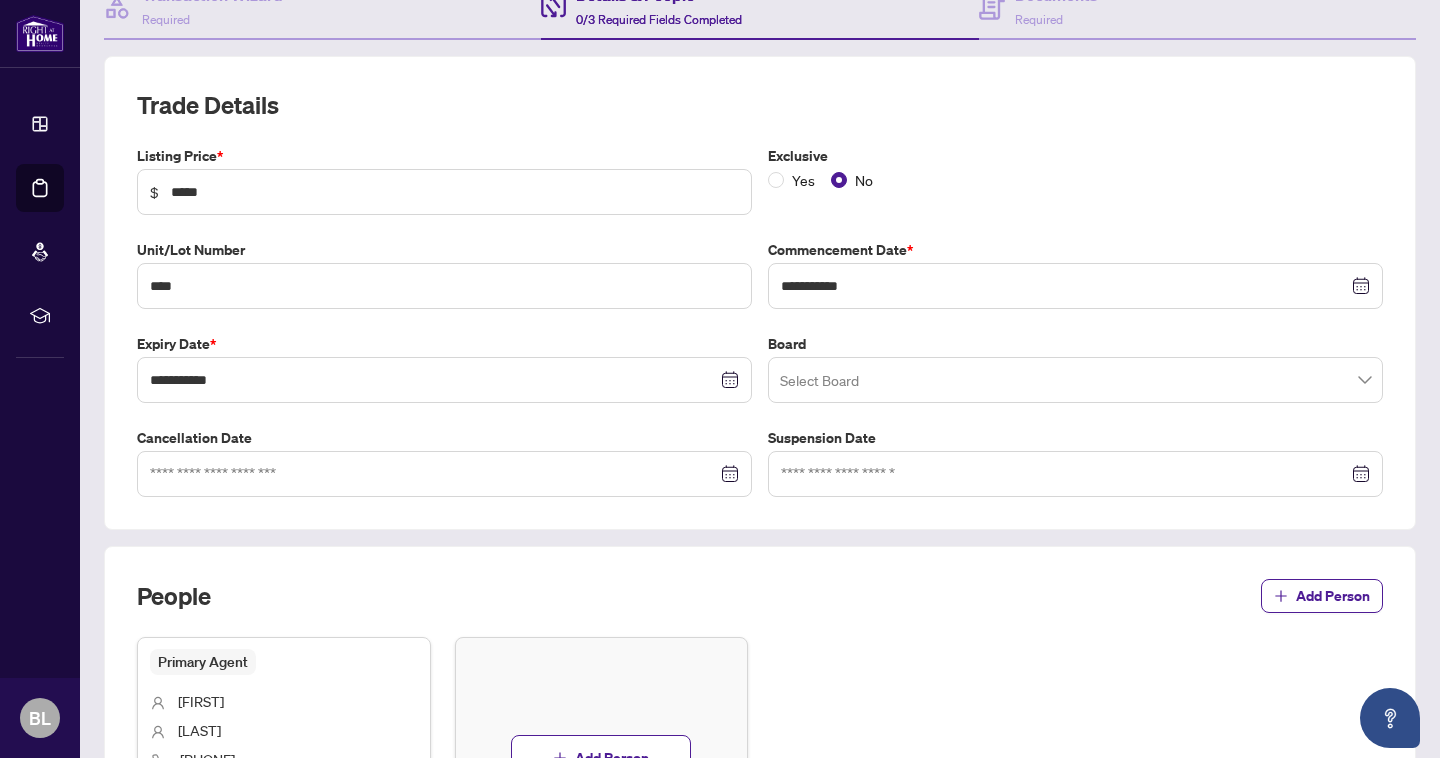 scroll, scrollTop: 0, scrollLeft: 0, axis: both 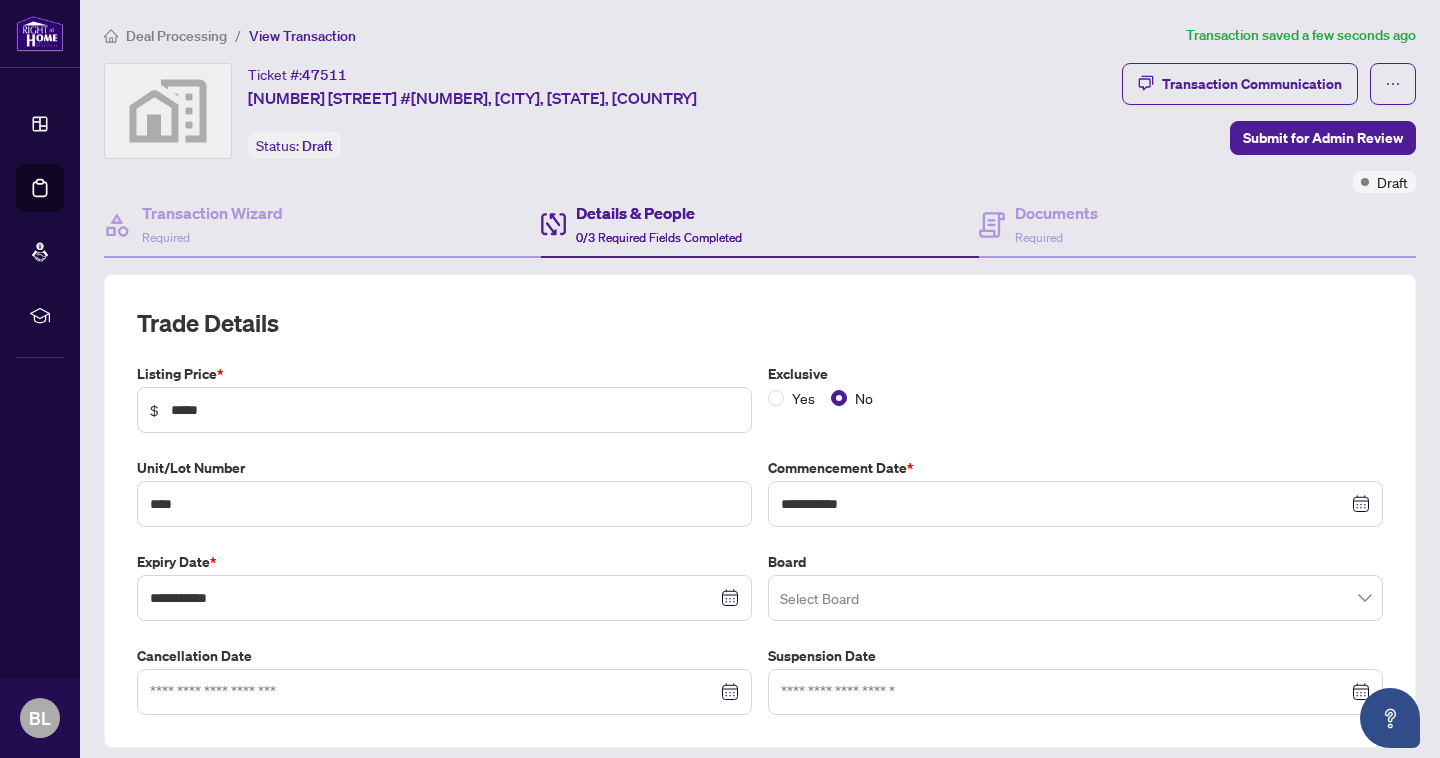 click on "**********" at bounding box center (760, 661) 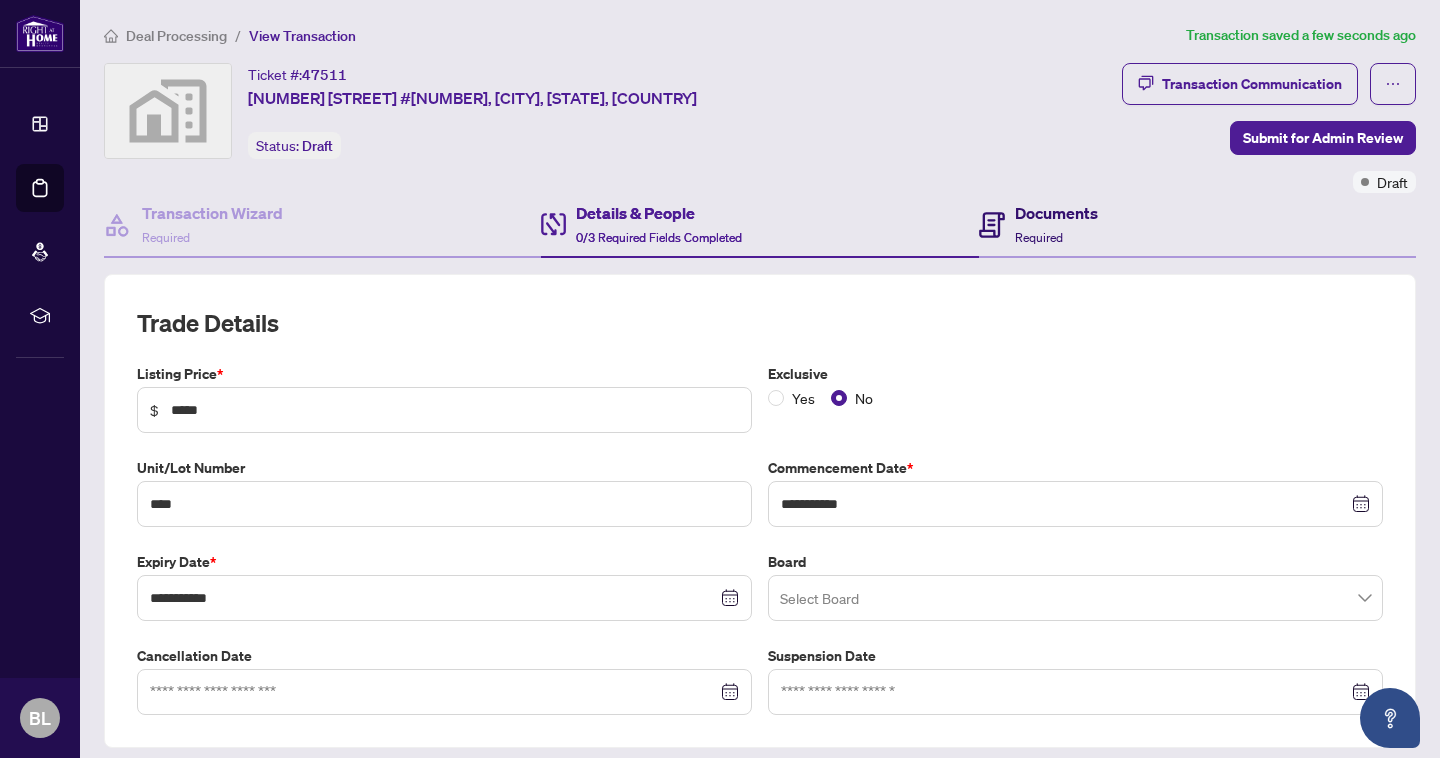 click on "Documents" at bounding box center [1056, 213] 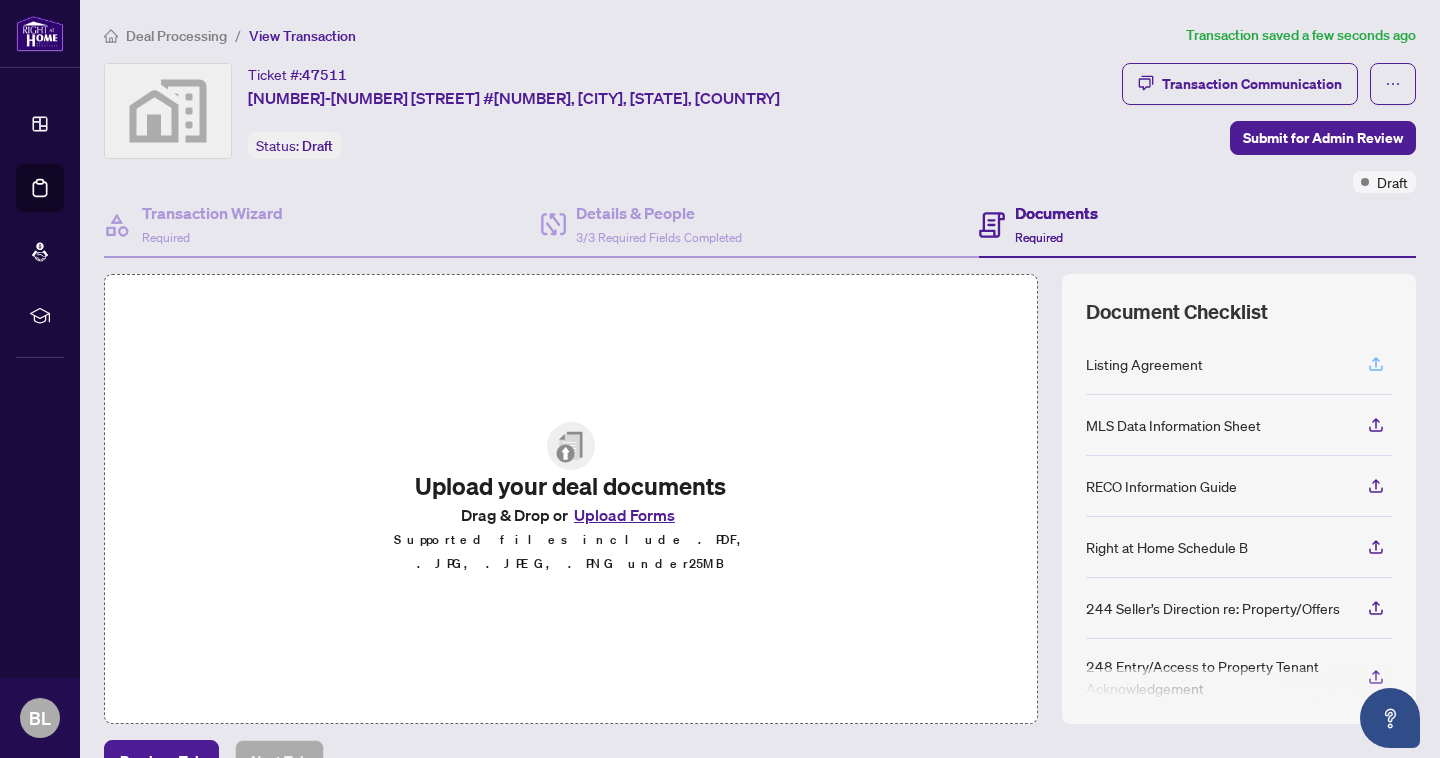 click 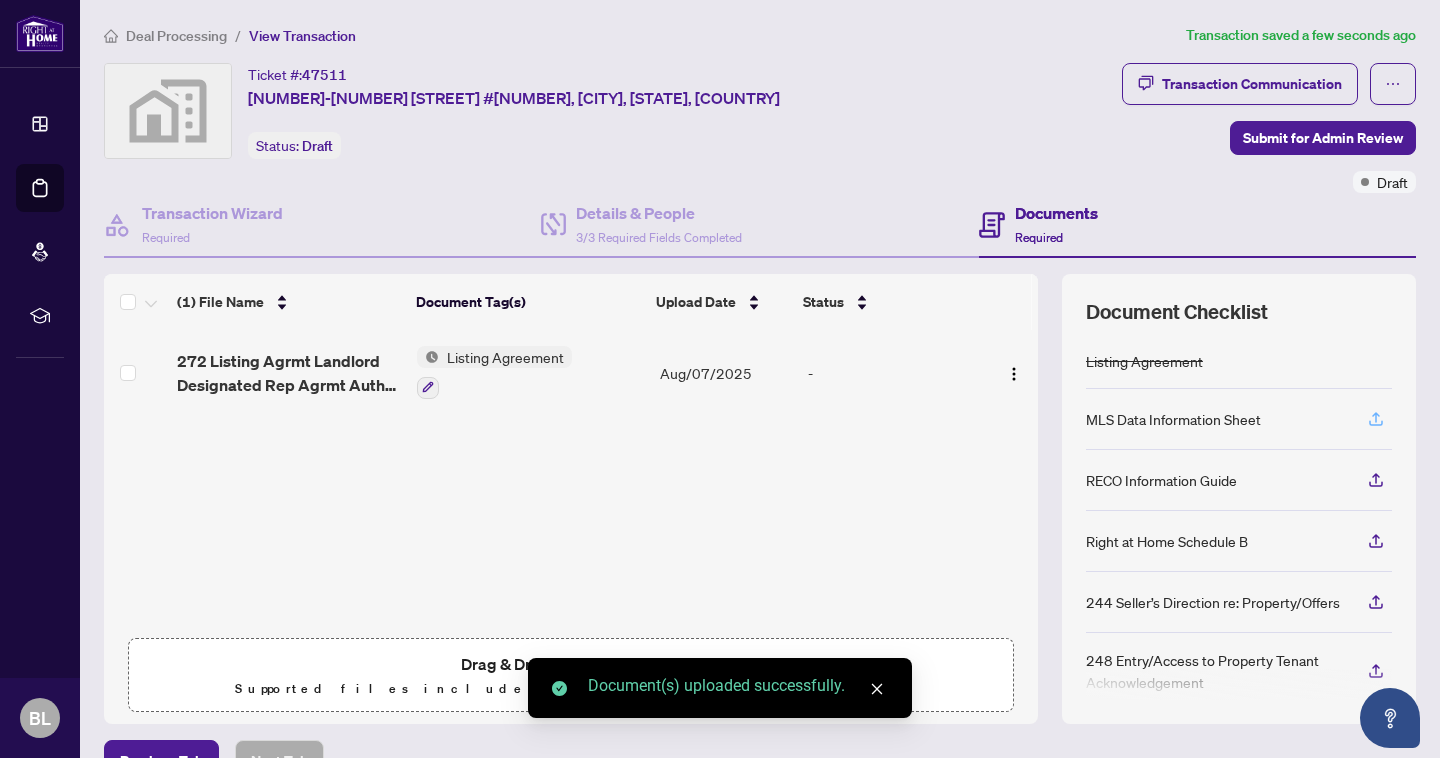 click 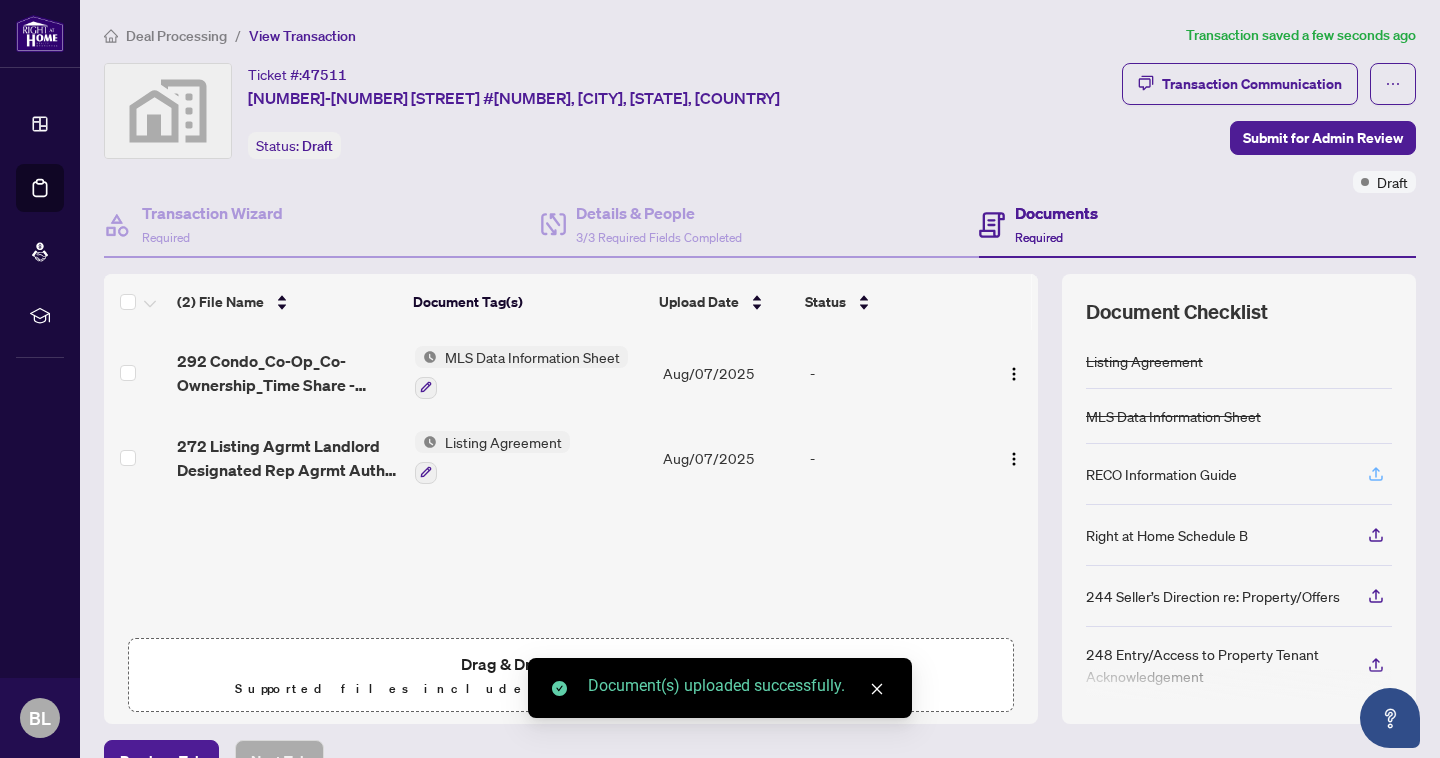 click 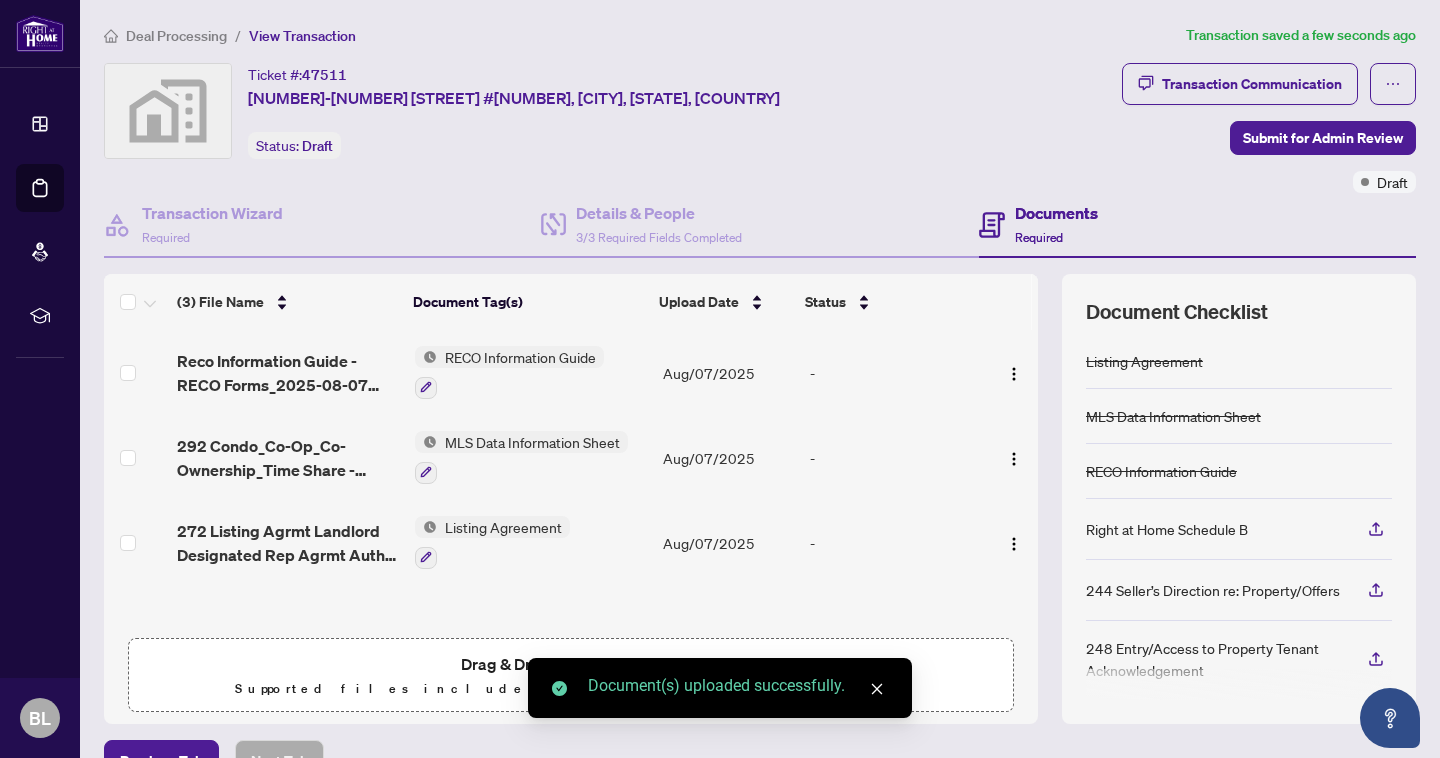 scroll, scrollTop: 5, scrollLeft: 0, axis: vertical 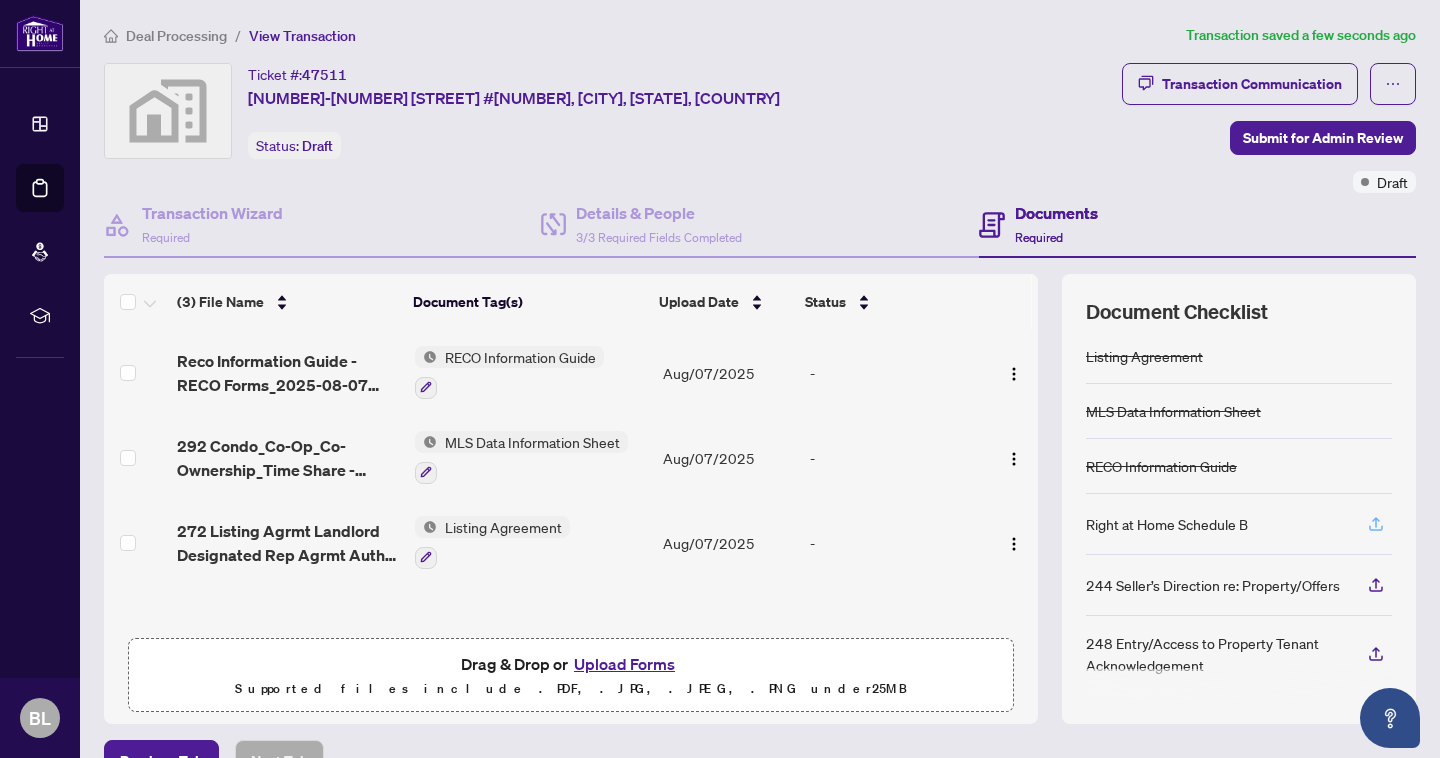 click 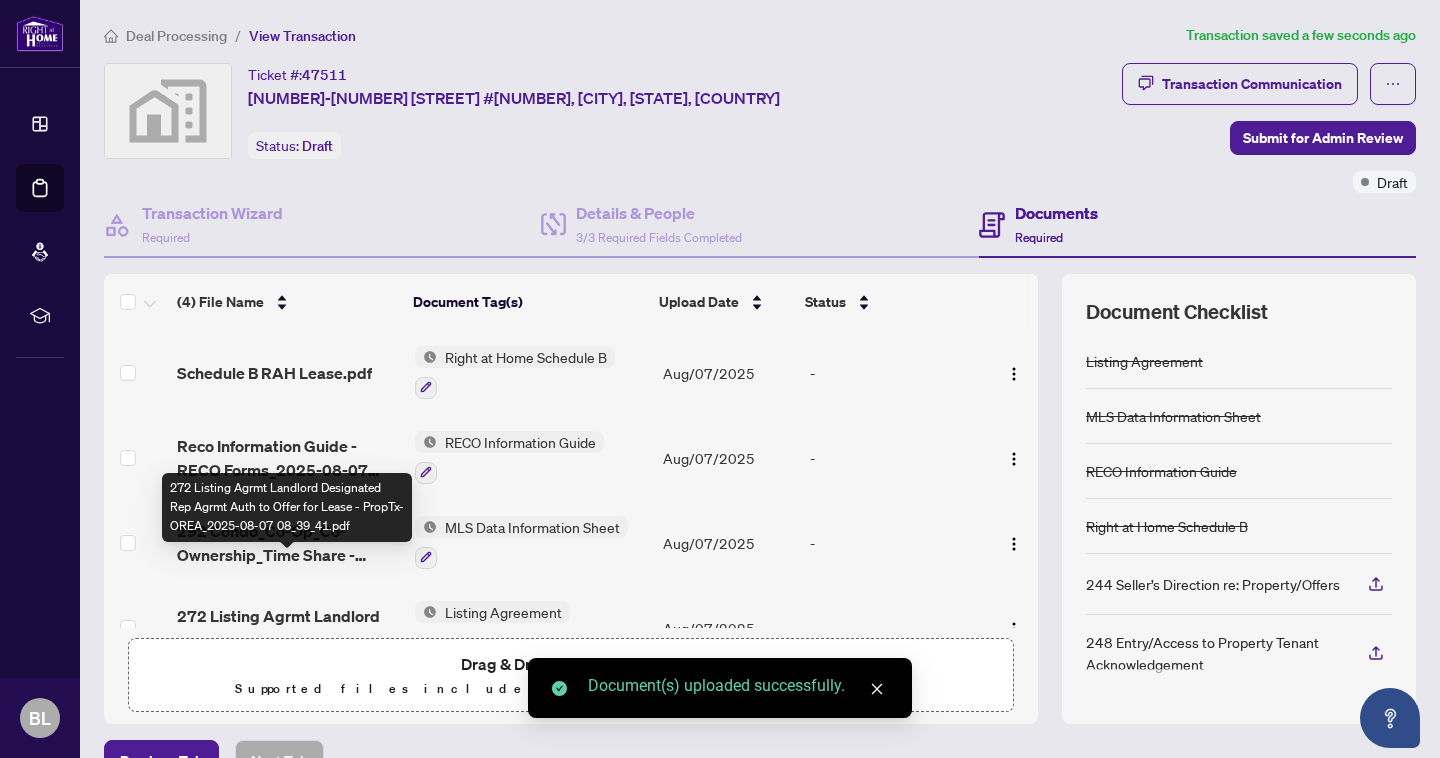 scroll, scrollTop: 47, scrollLeft: 0, axis: vertical 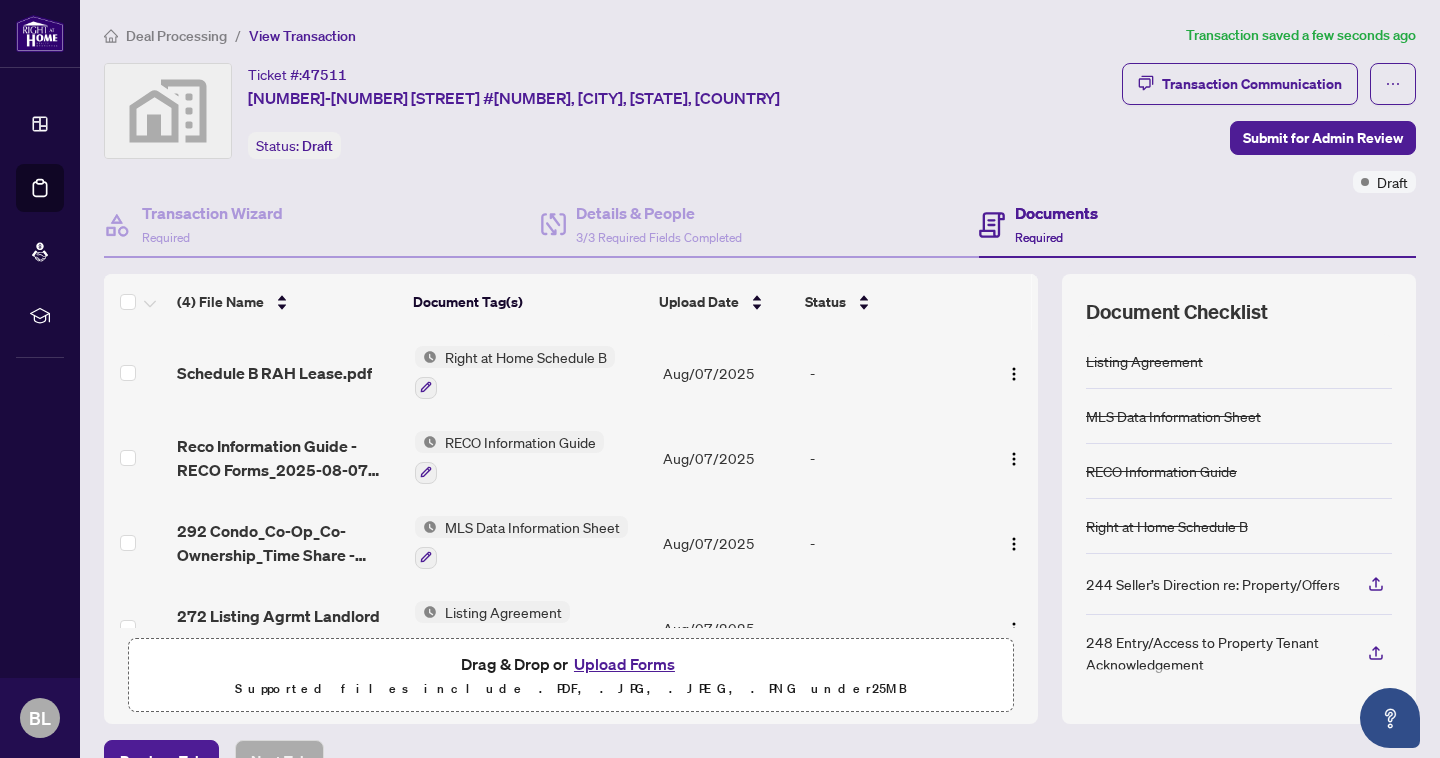 click on "Schedule B RAH Lease.pdf" at bounding box center [274, 373] 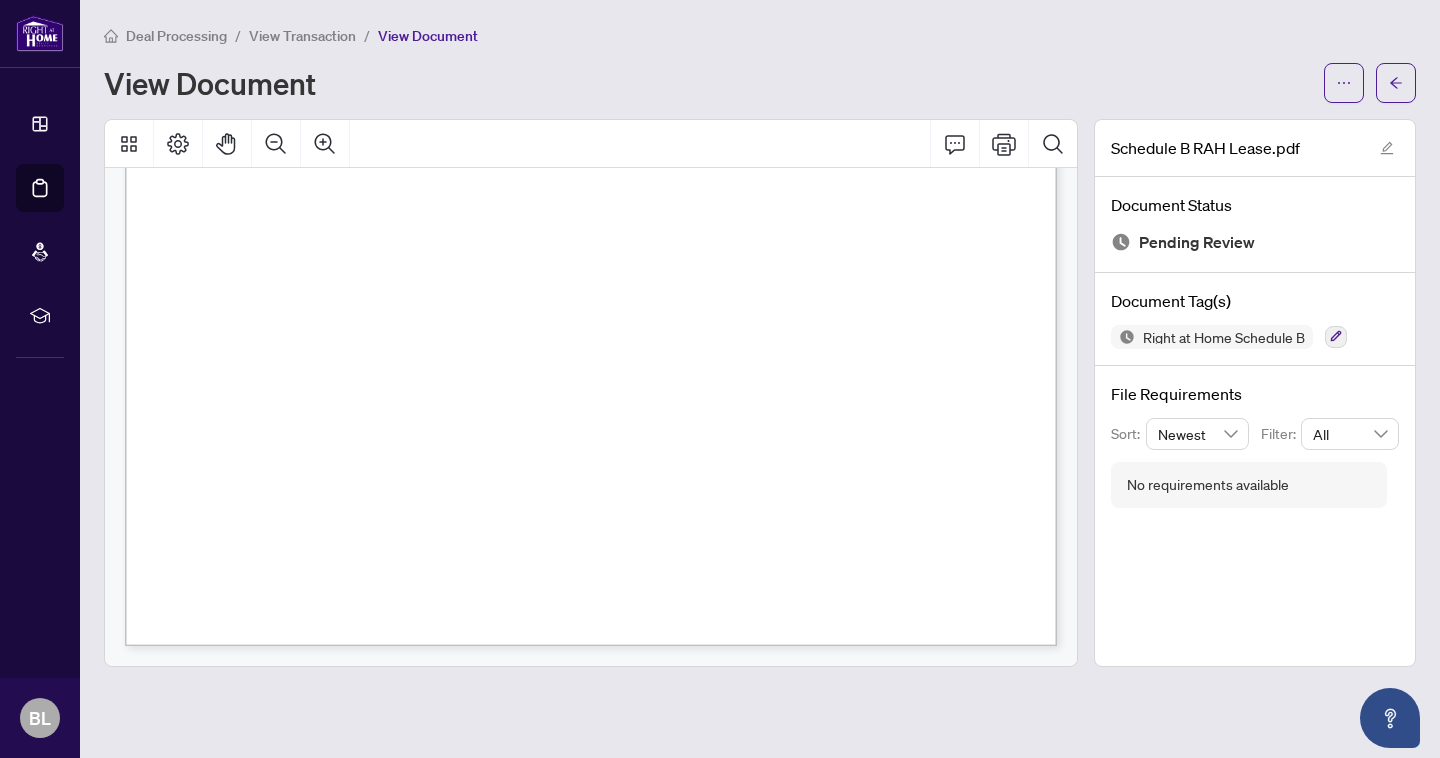 scroll, scrollTop: 0, scrollLeft: 0, axis: both 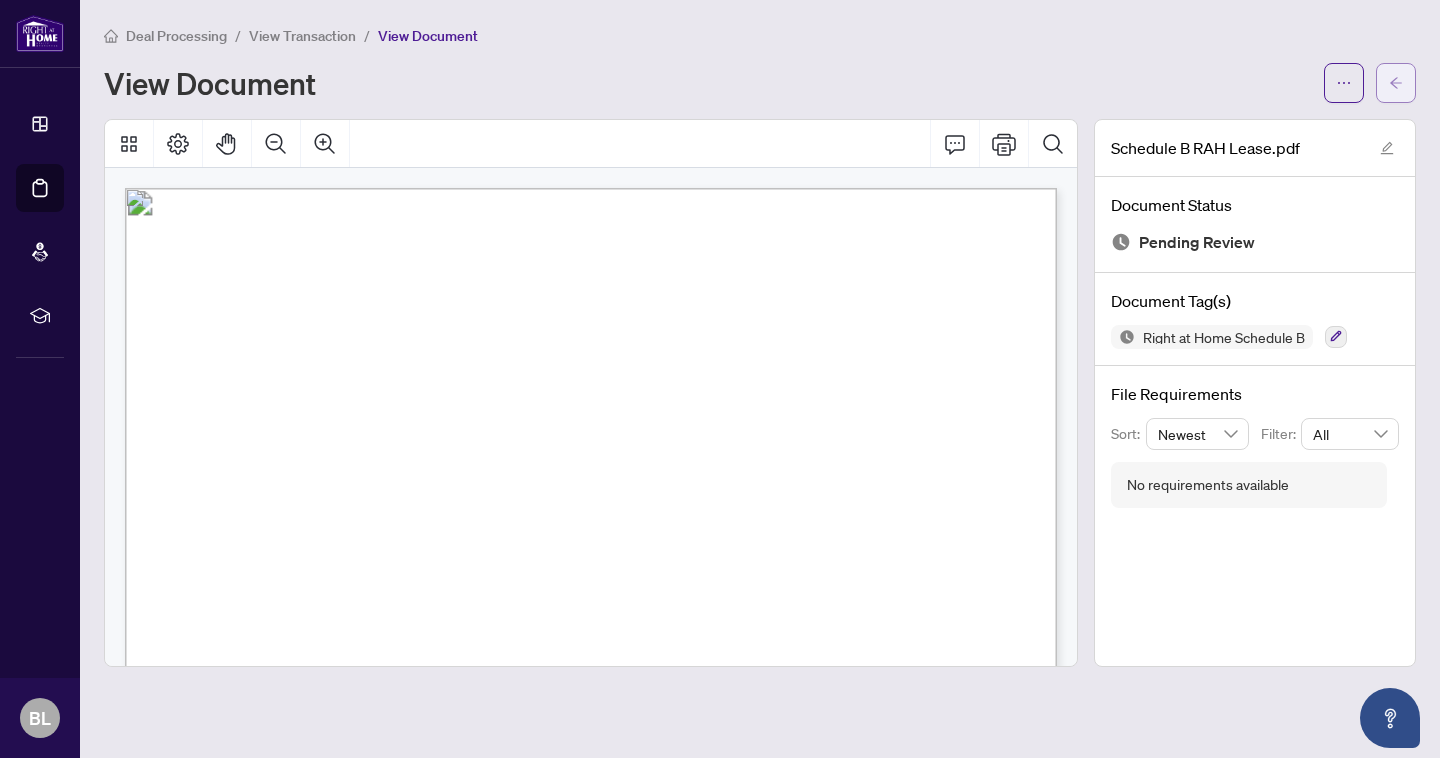 click at bounding box center (1396, 83) 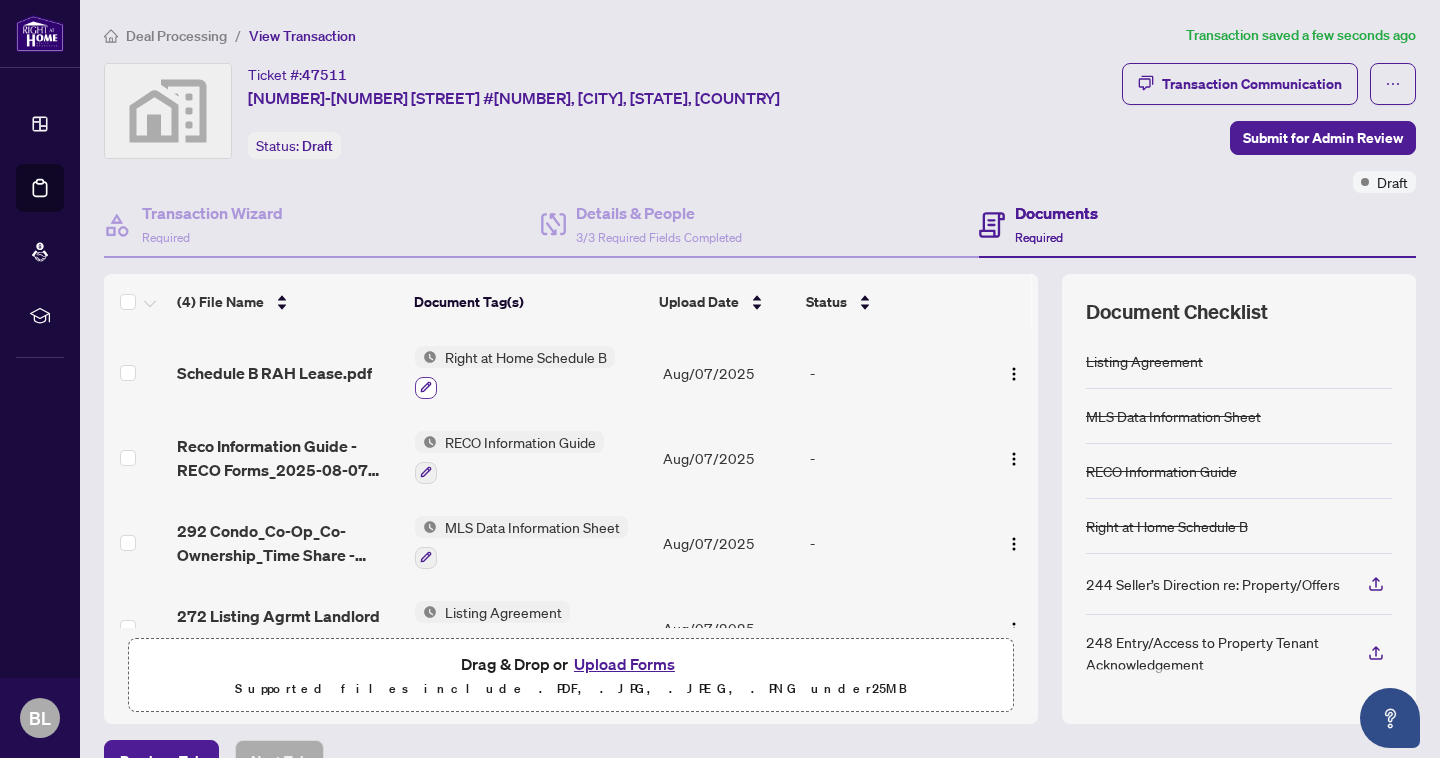click 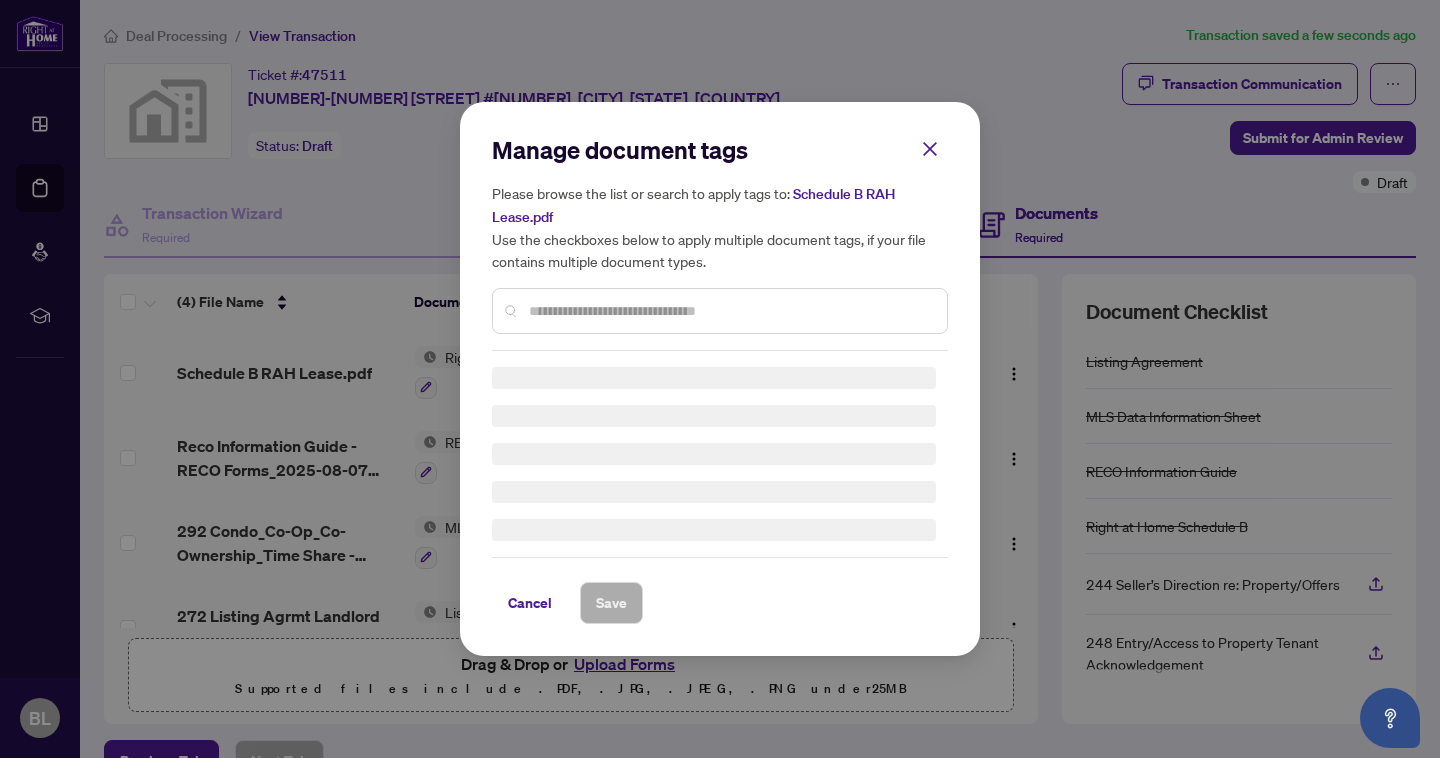 click on "Manage document tags Please browse the list or search to apply tags to:   Schedule B RAH Lease.pdf   Use the checkboxes below to apply multiple document tags, if your file contains multiple document types." at bounding box center (720, 242) 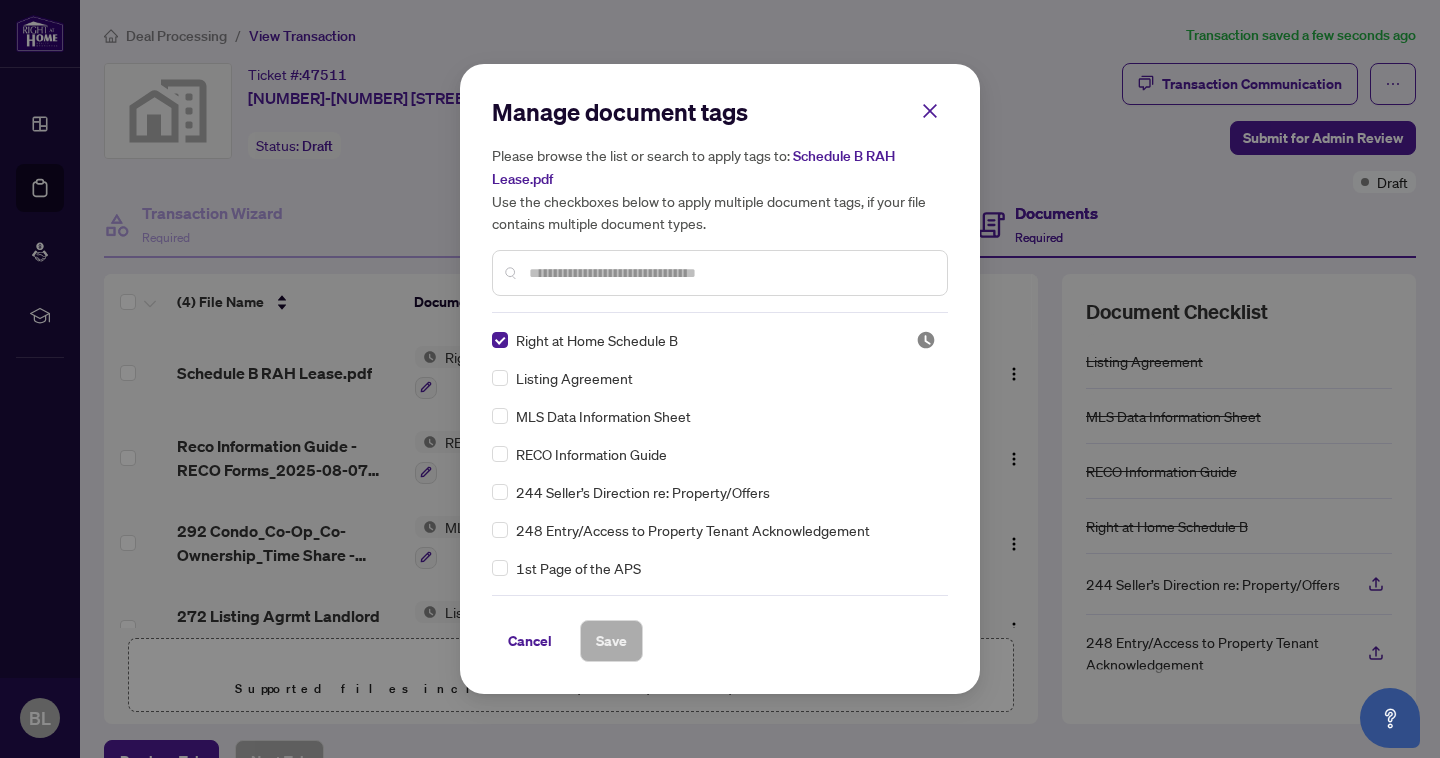 click at bounding box center (730, 273) 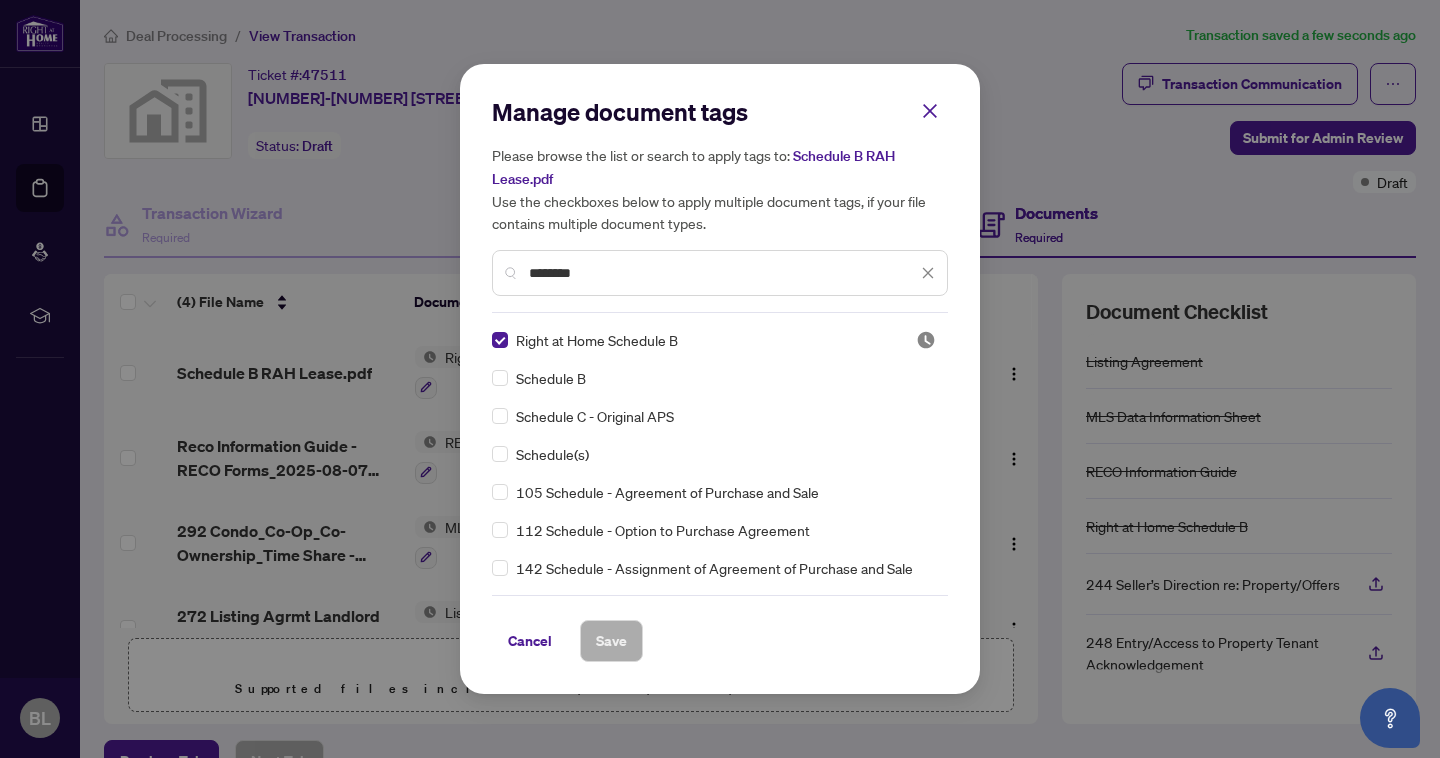 type on "********" 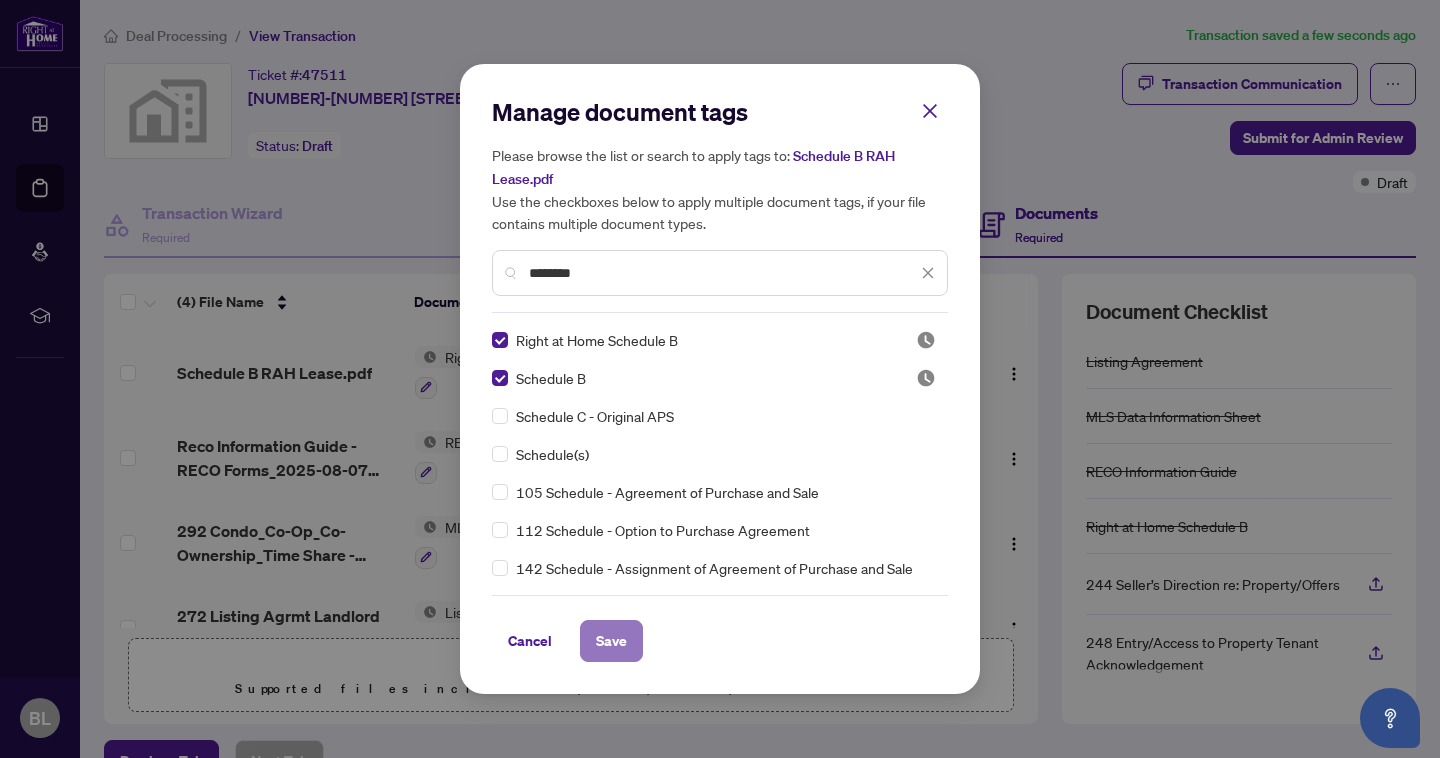 click on "Save" at bounding box center (611, 641) 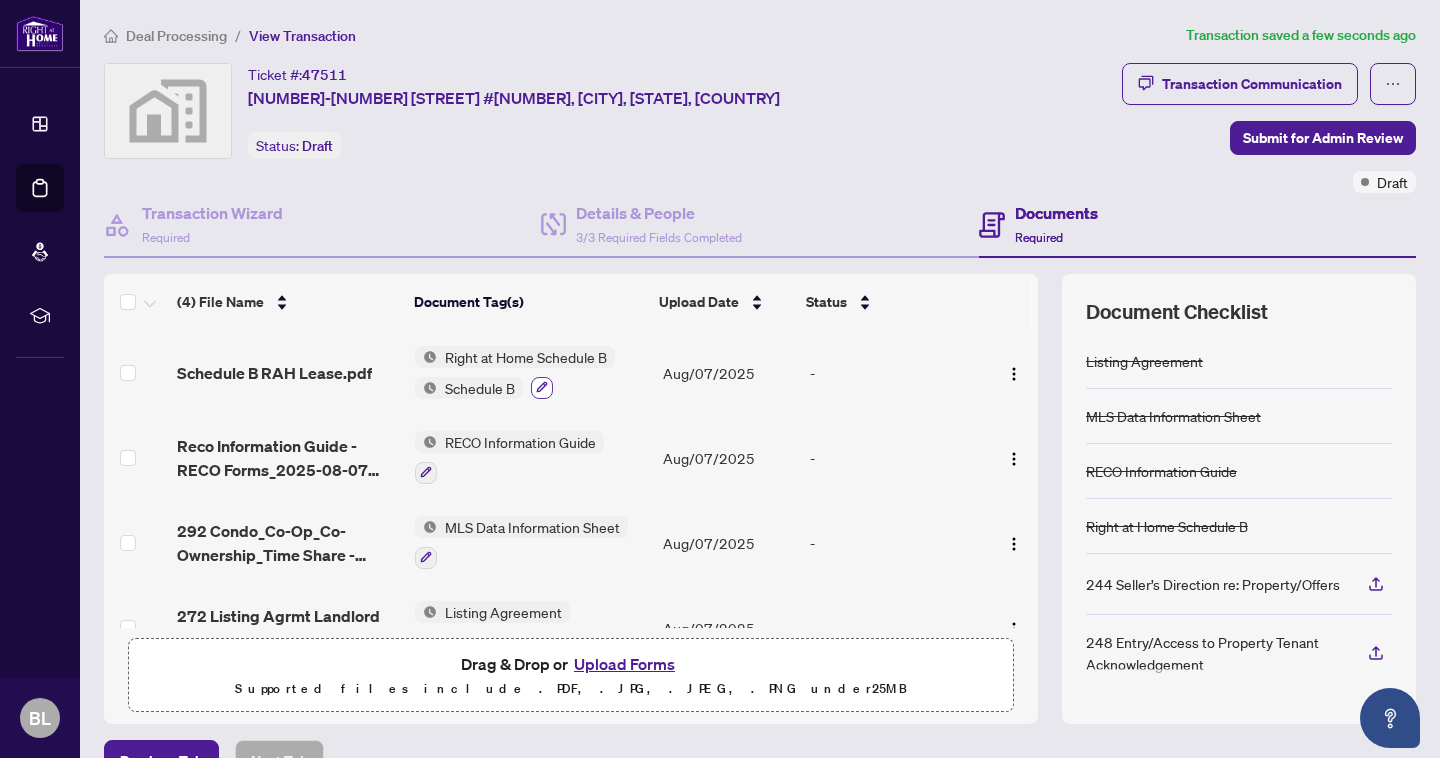 click 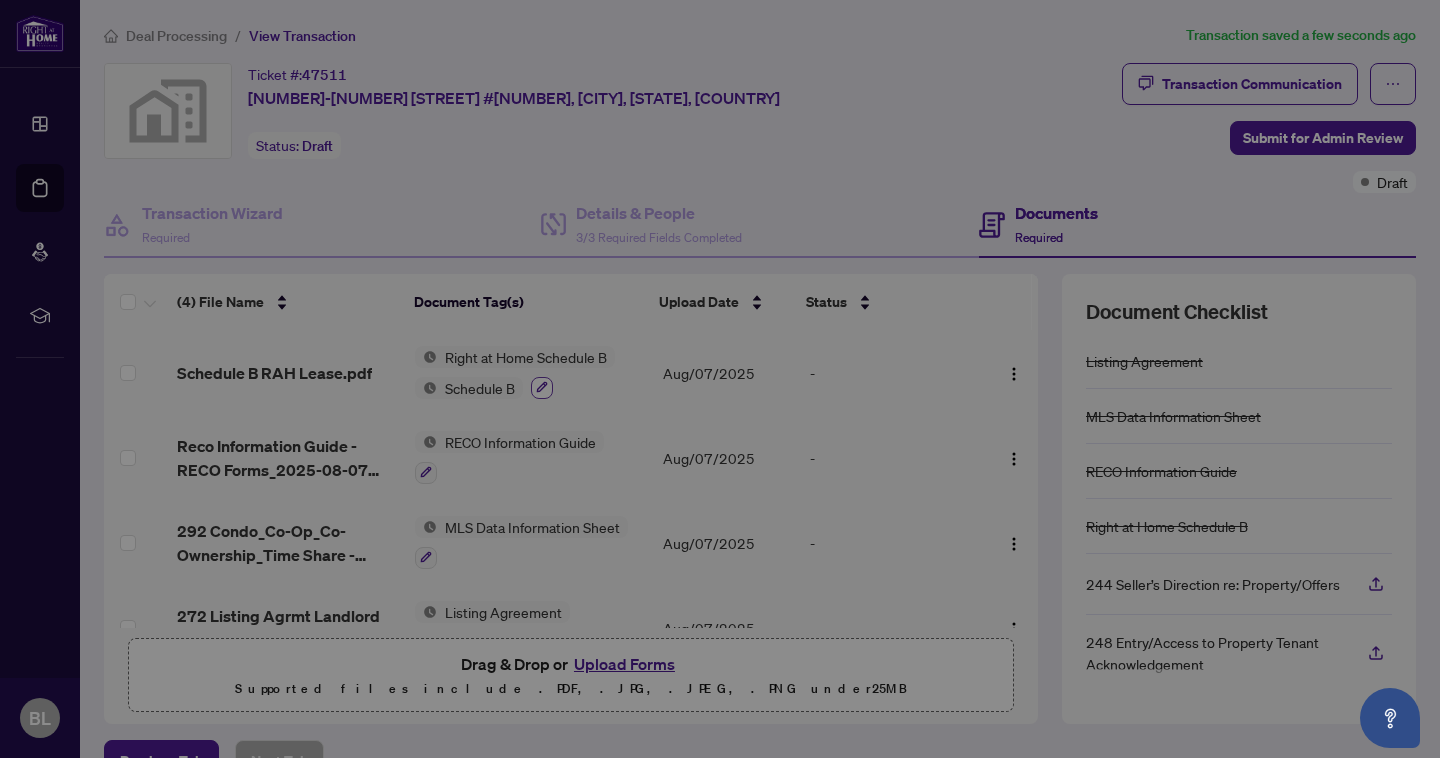 type 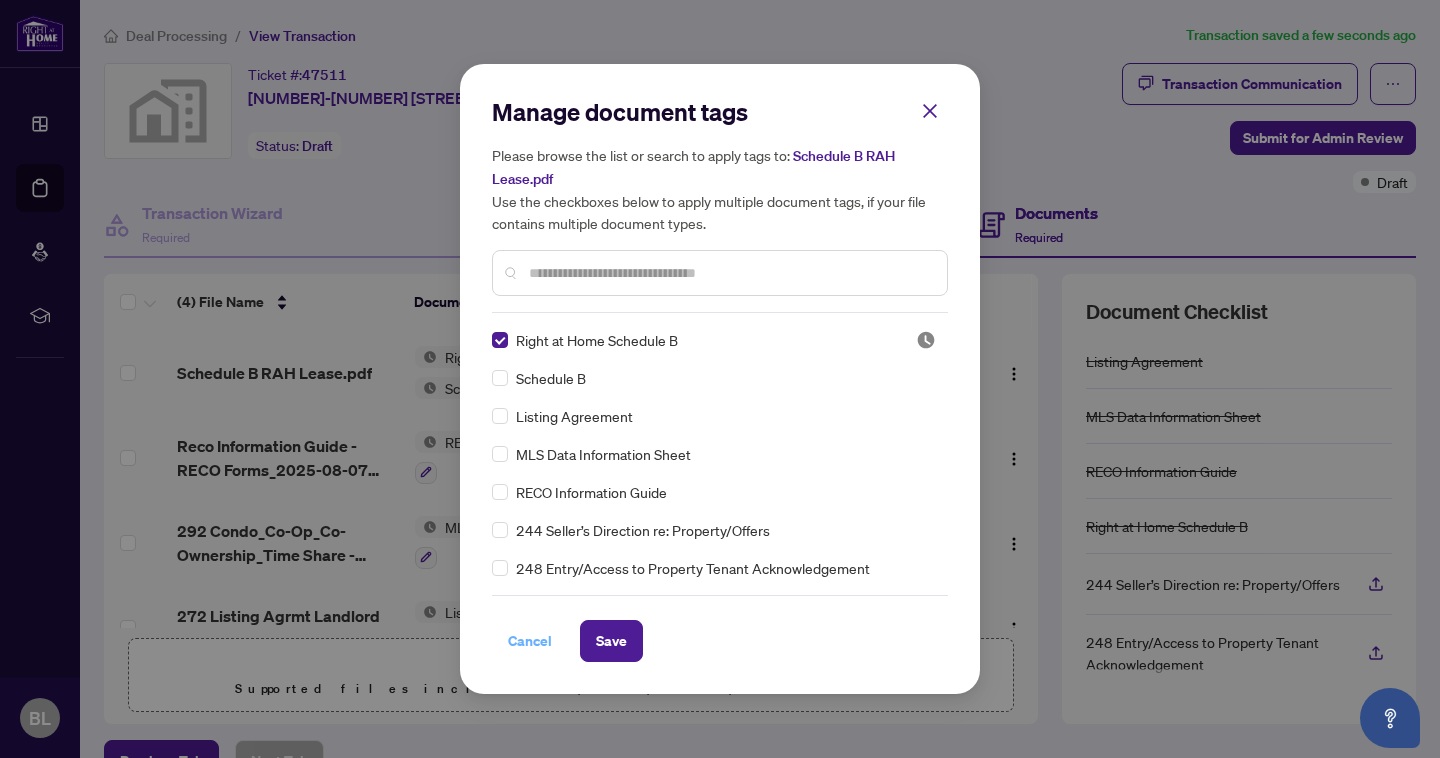 click on "Cancel" at bounding box center (530, 641) 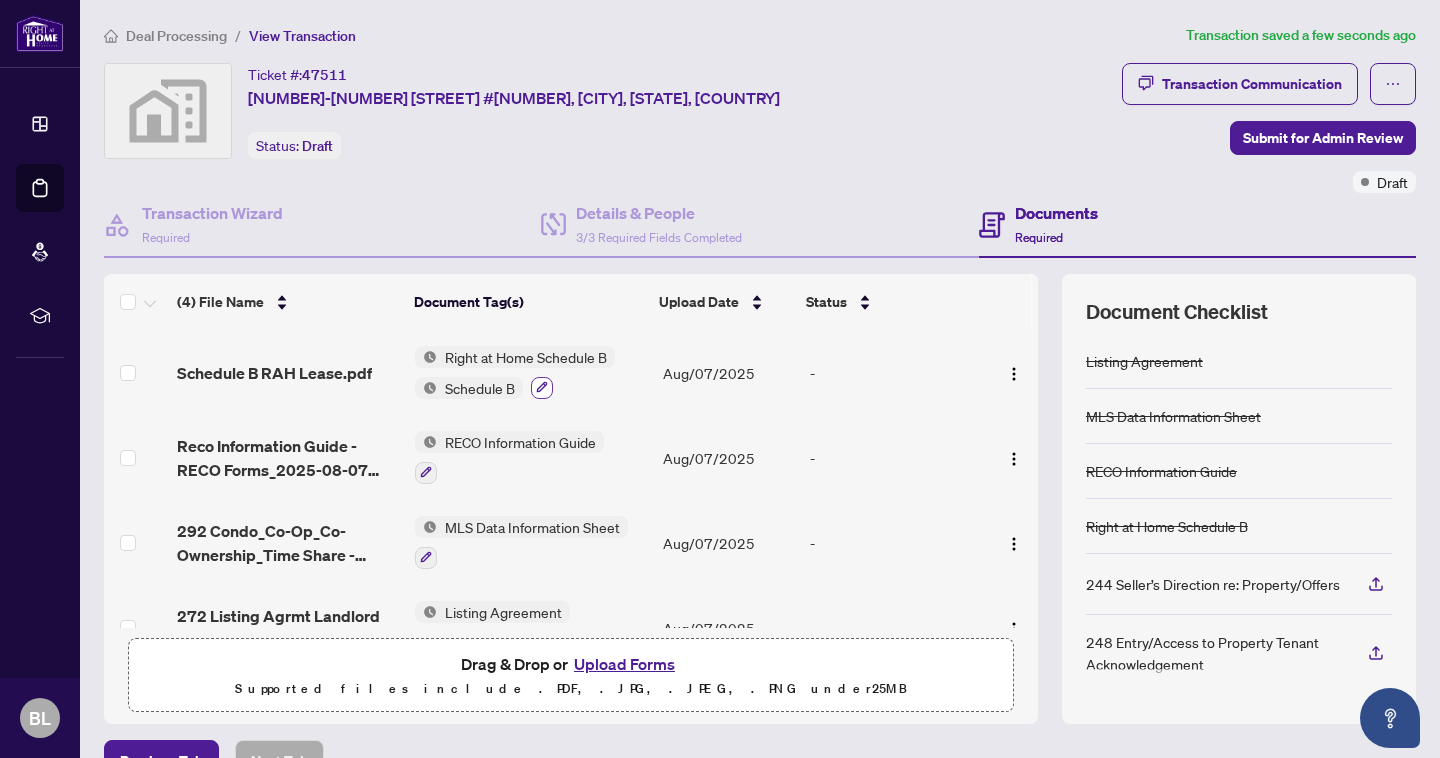 click 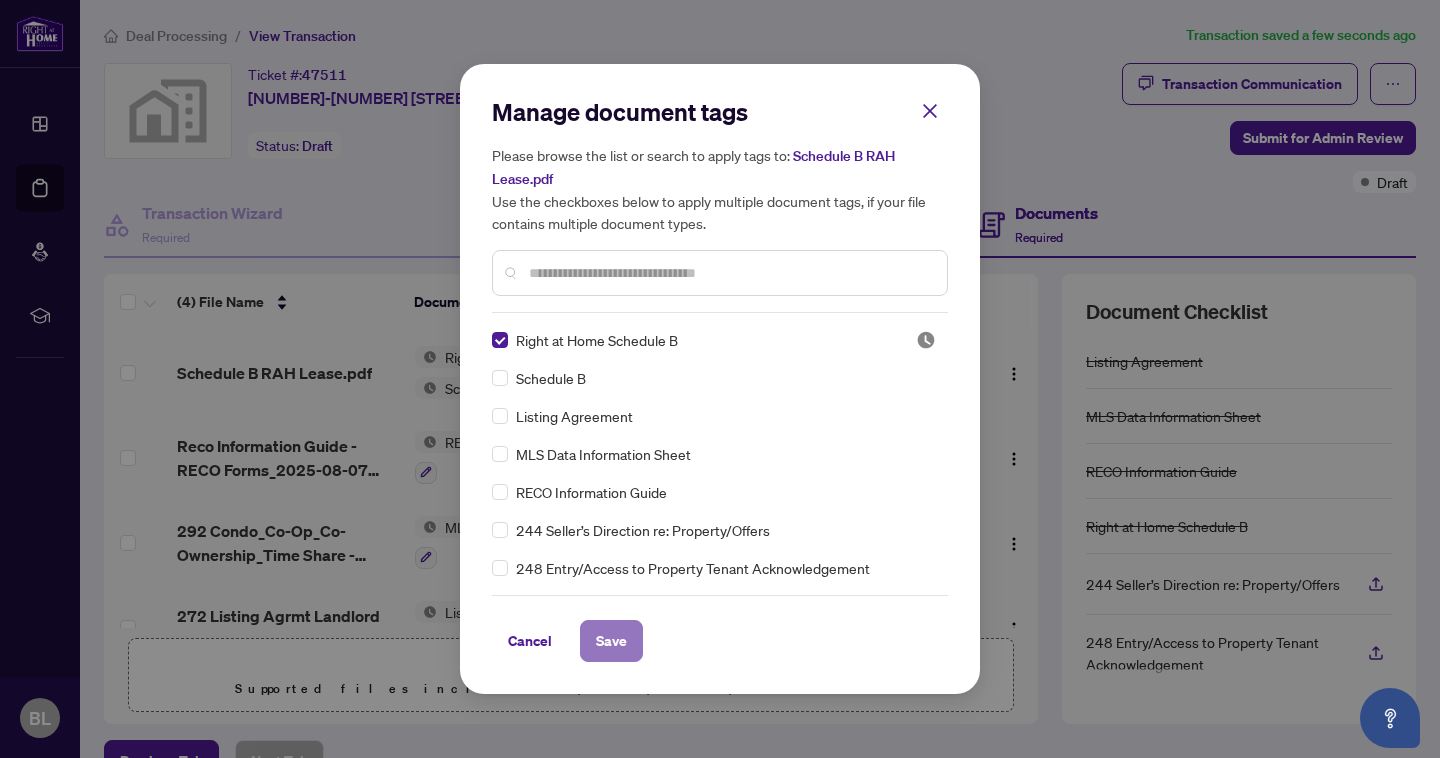 click on "Save" at bounding box center [611, 641] 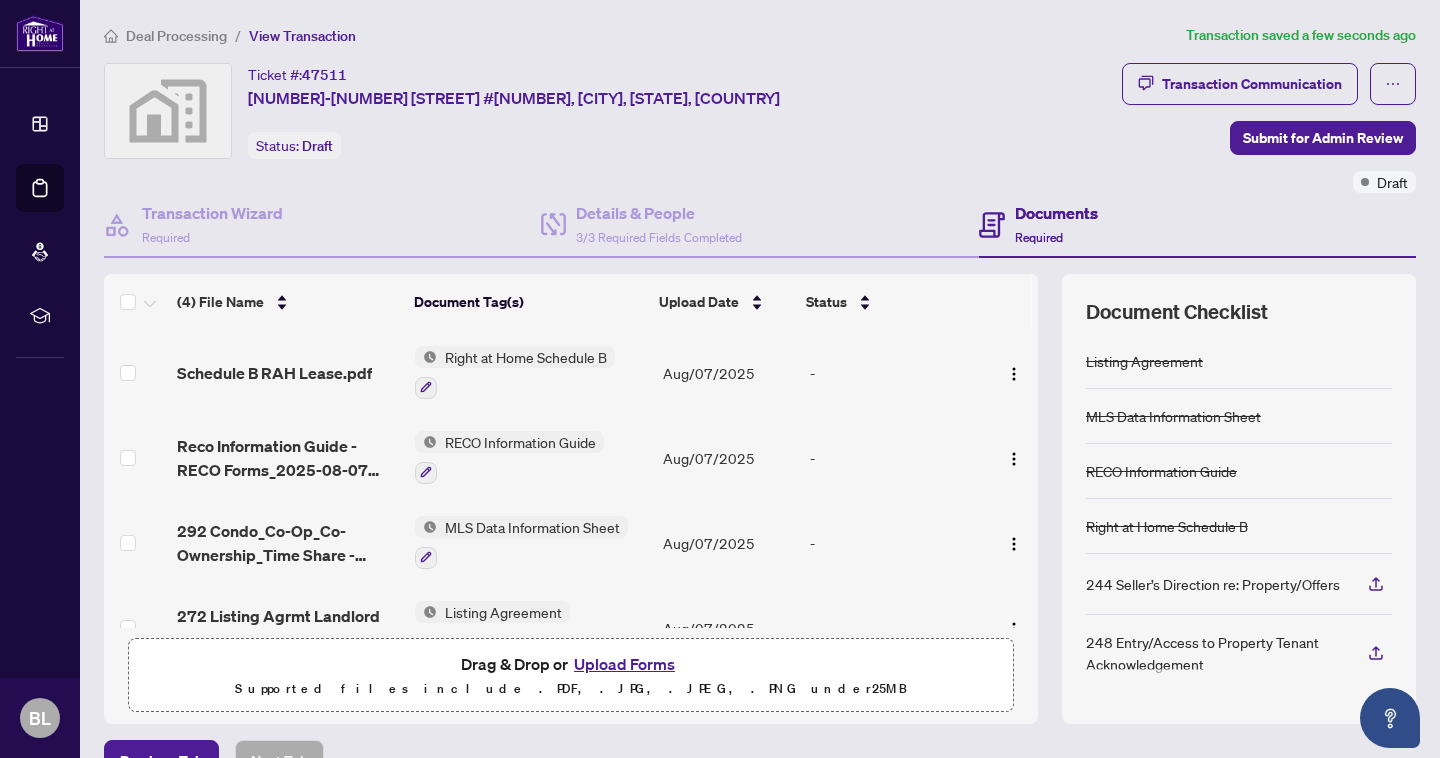 click on "MLS Data Information Sheet" at bounding box center [532, 527] 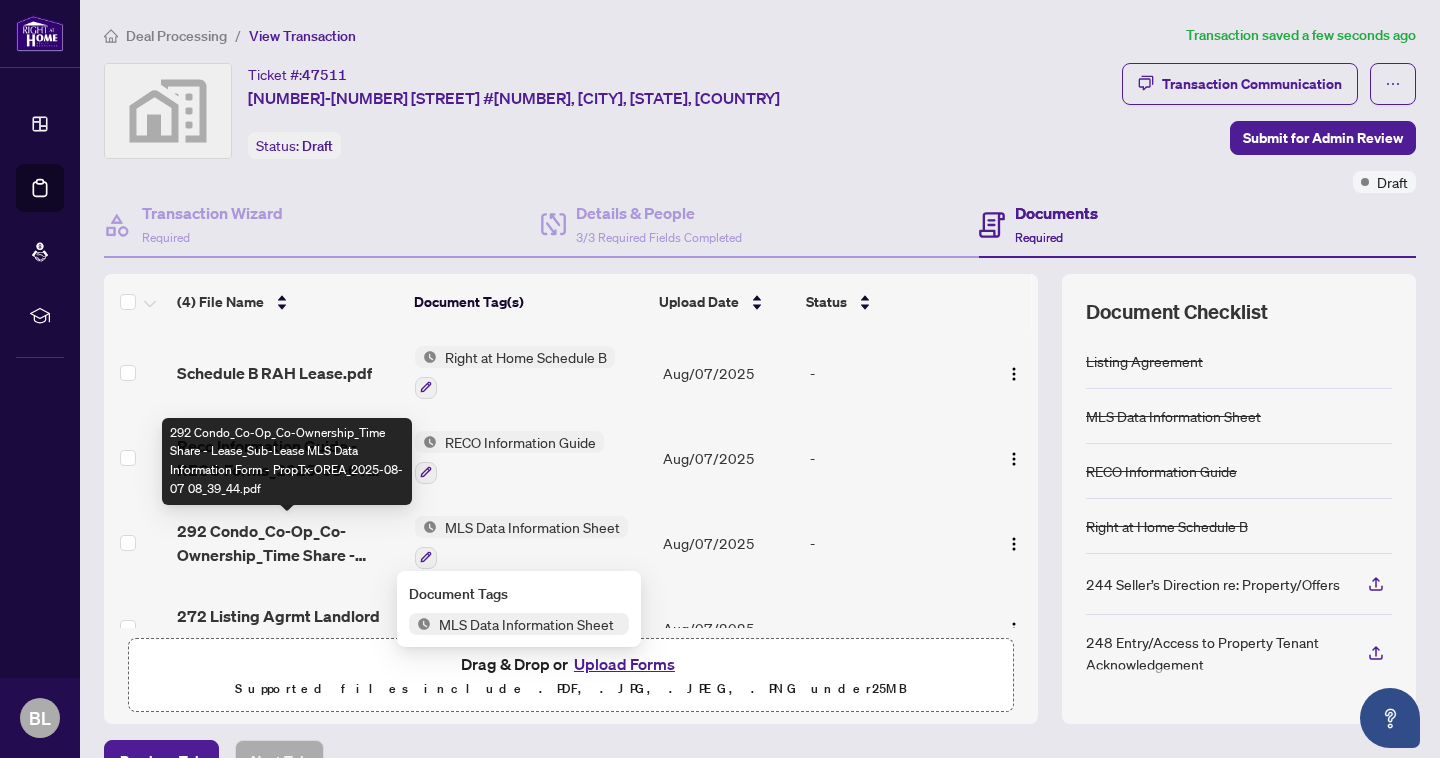 click on "292 Condo_Co-Op_Co-Ownership_Time Share - Lease_Sub-Lease MLS Data Information Form - PropTx-OREA_2025-08-07 08_39_44.pdf" at bounding box center [288, 543] 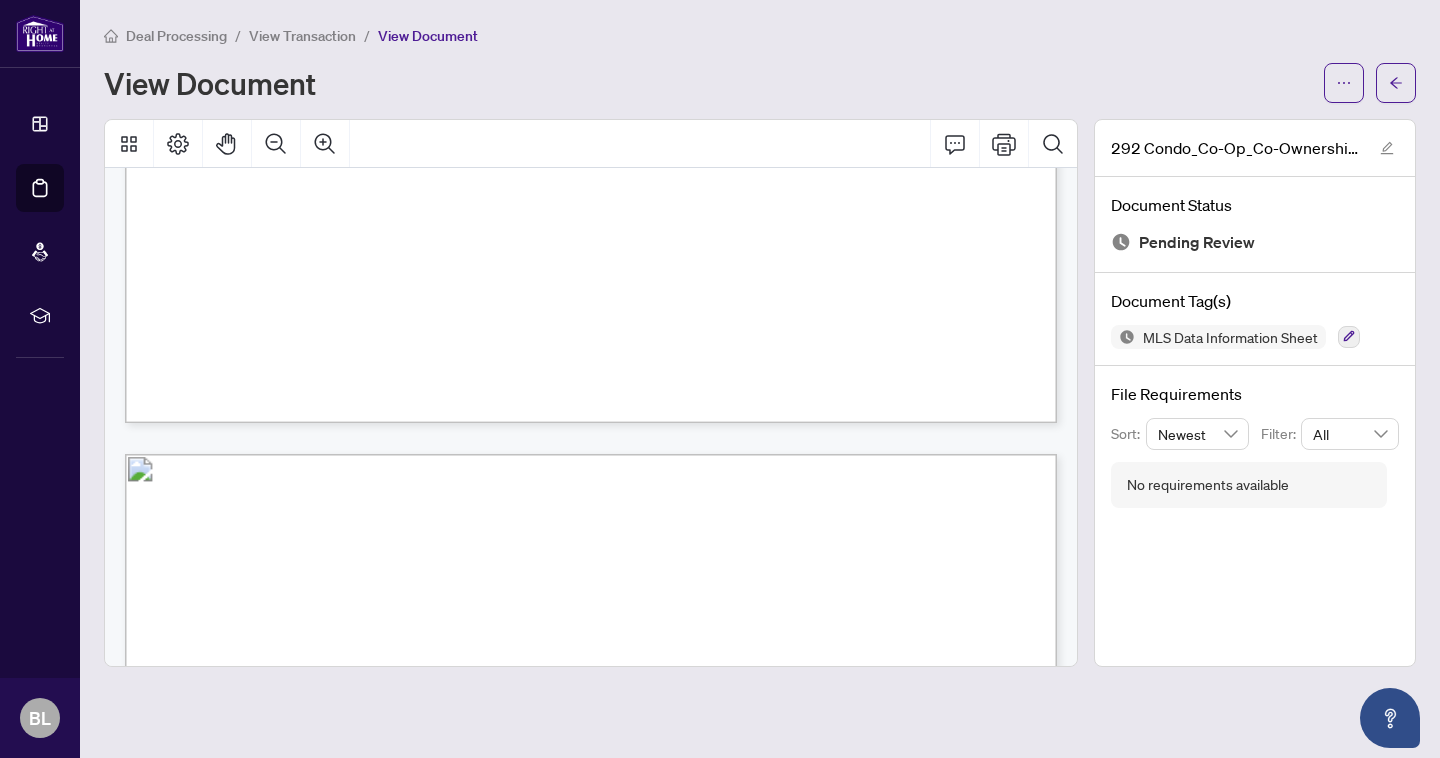 scroll, scrollTop: 13122, scrollLeft: 0, axis: vertical 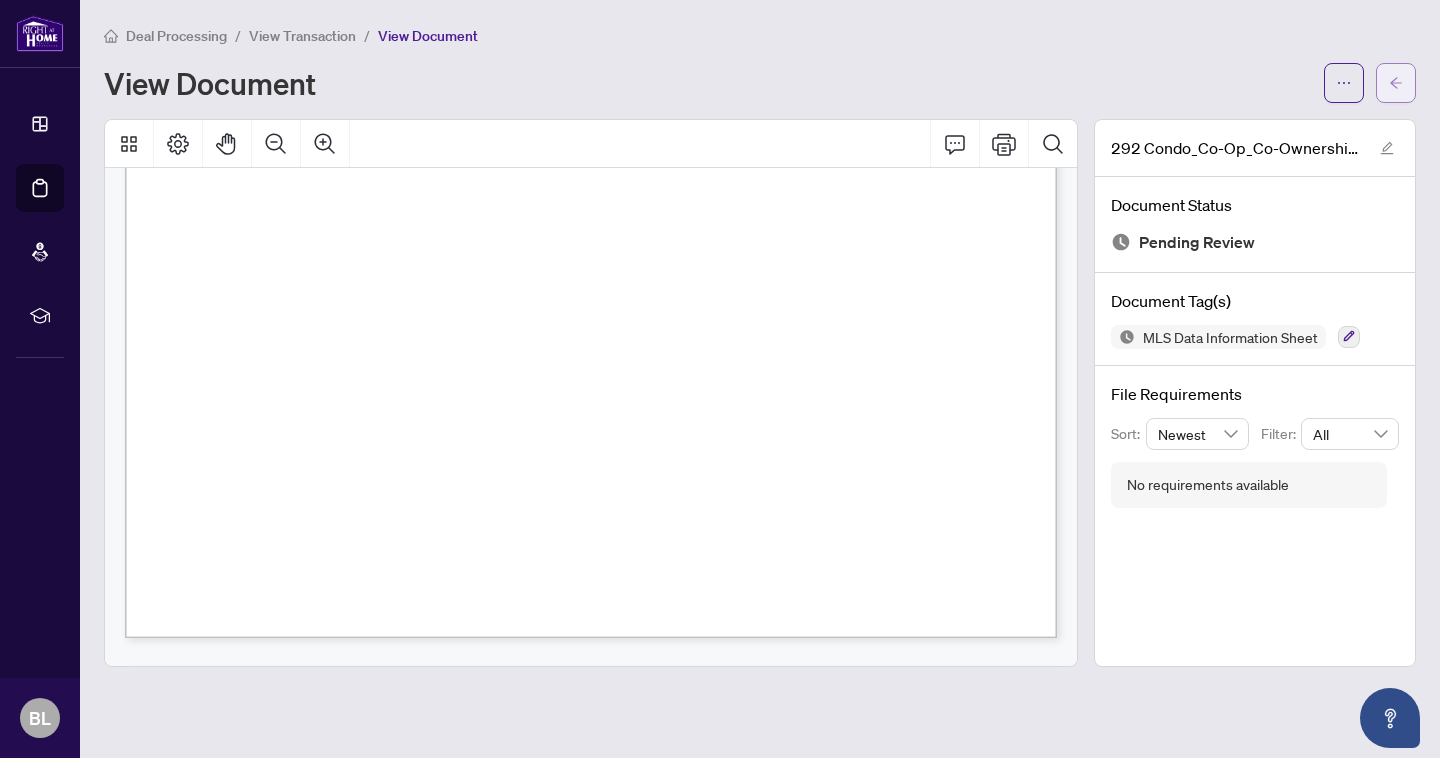 click 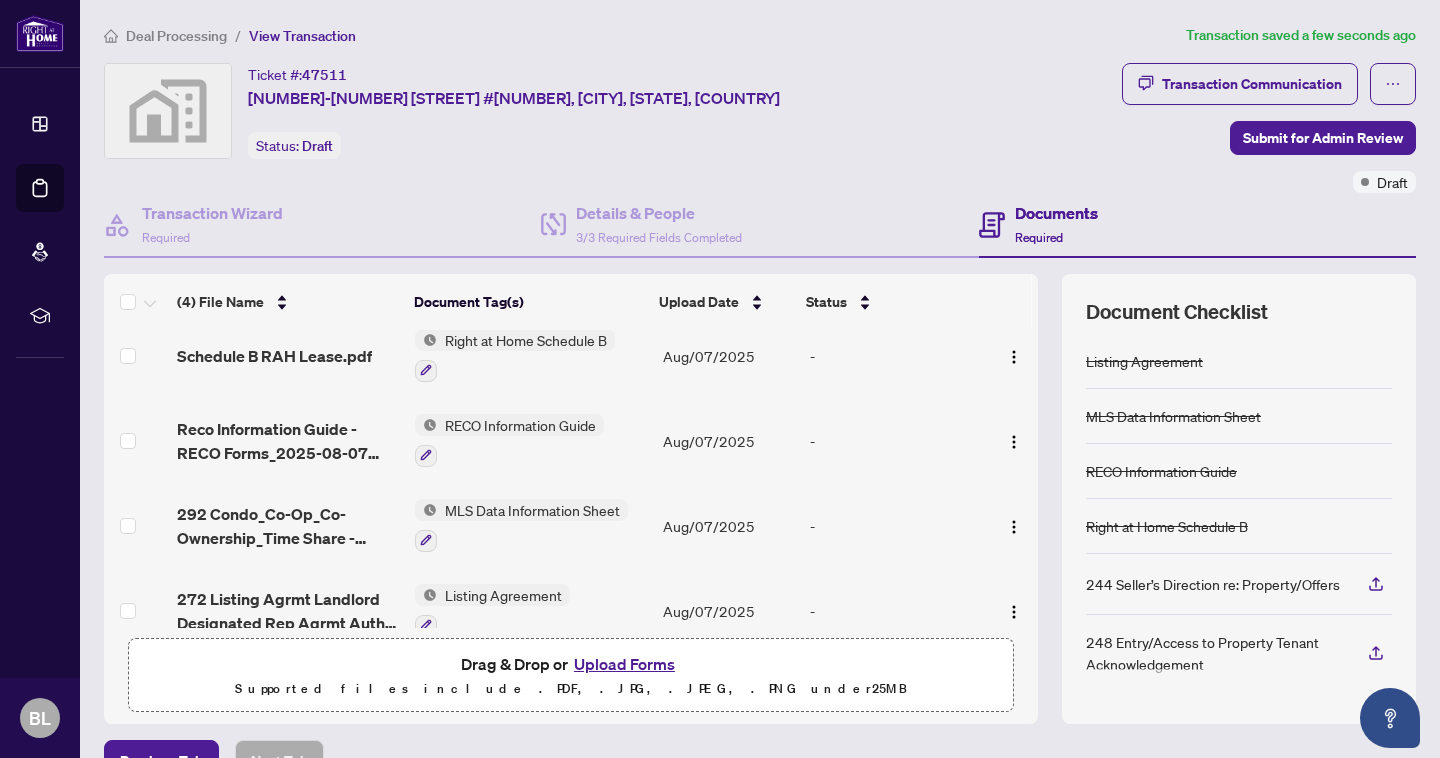 scroll, scrollTop: 0, scrollLeft: 0, axis: both 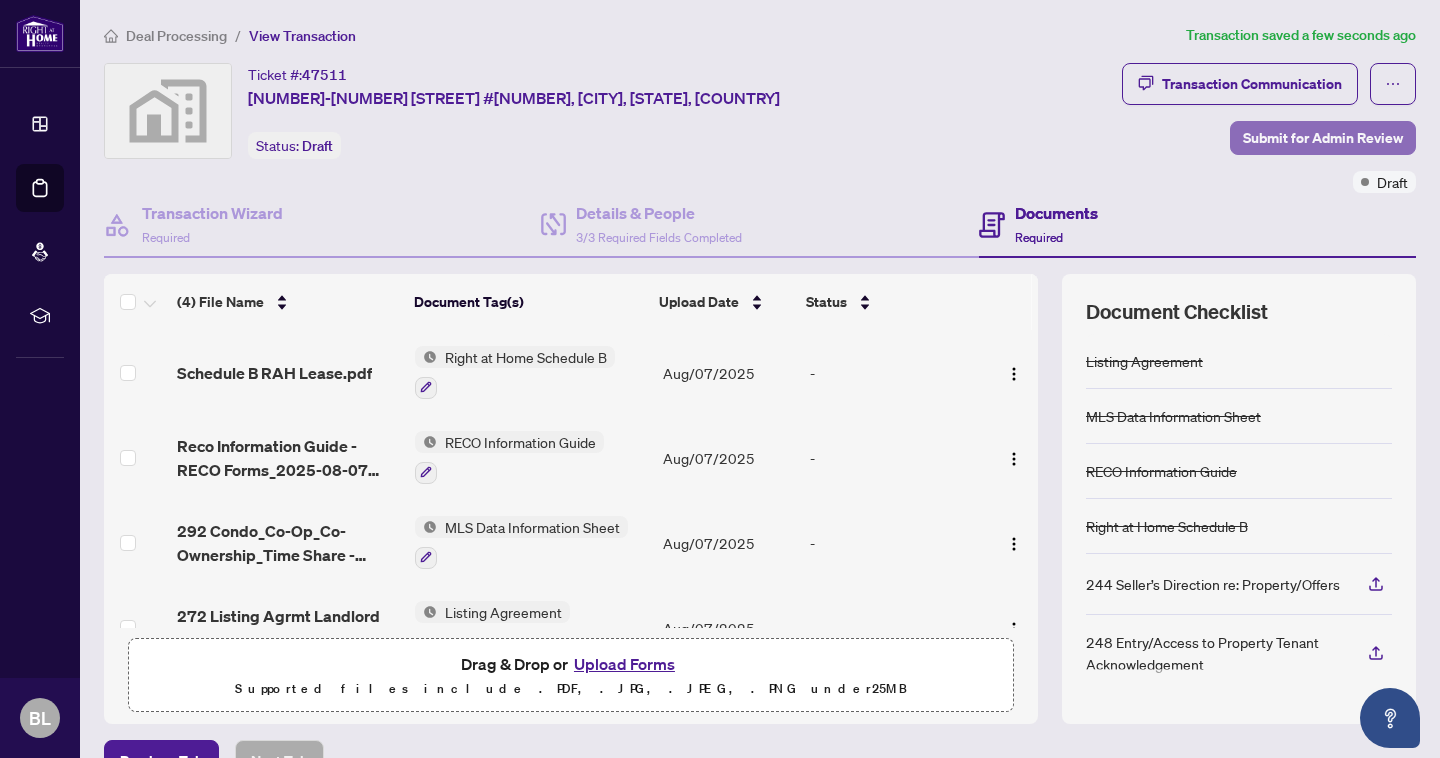 click on "Submit for Admin Review" at bounding box center (1323, 138) 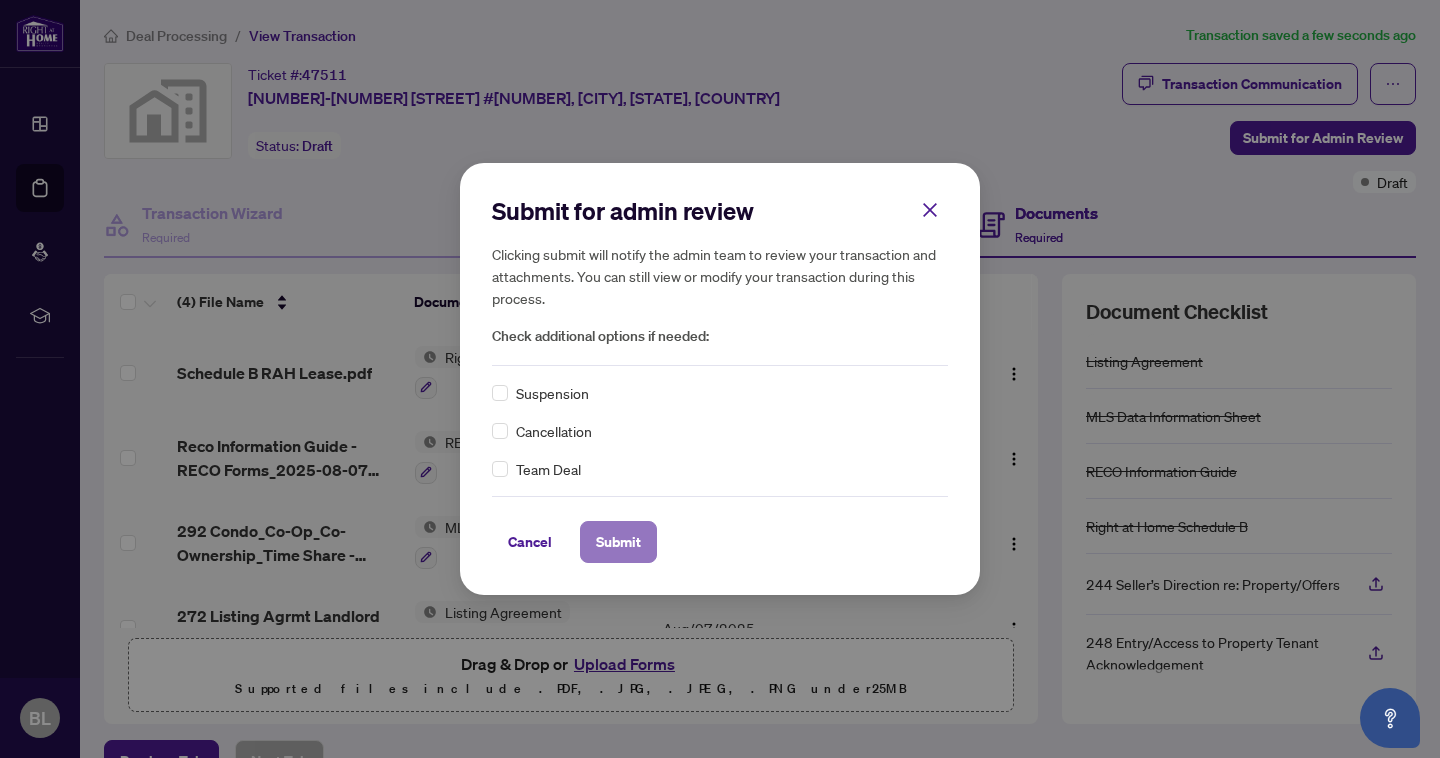 click on "Submit" at bounding box center (618, 542) 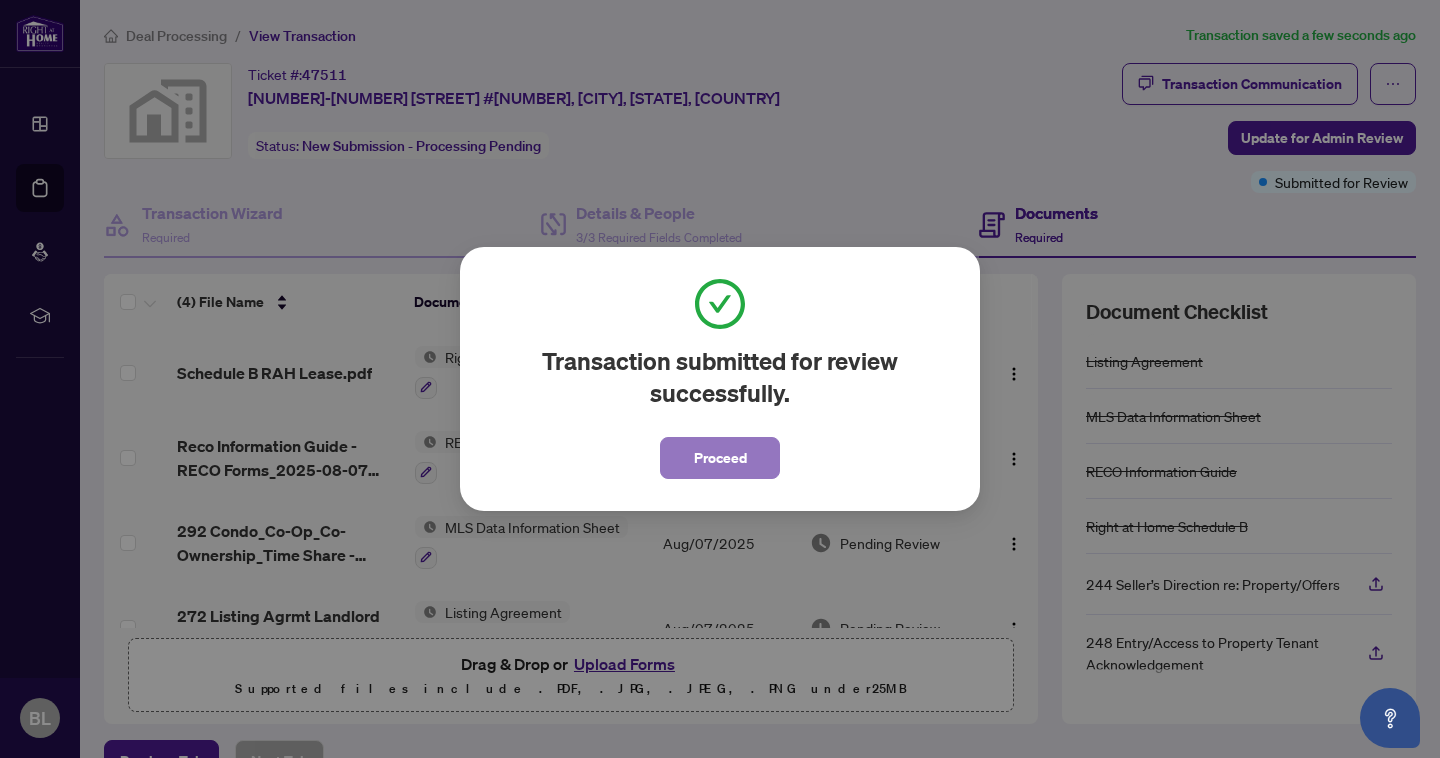 click on "Proceed" at bounding box center (720, 458) 